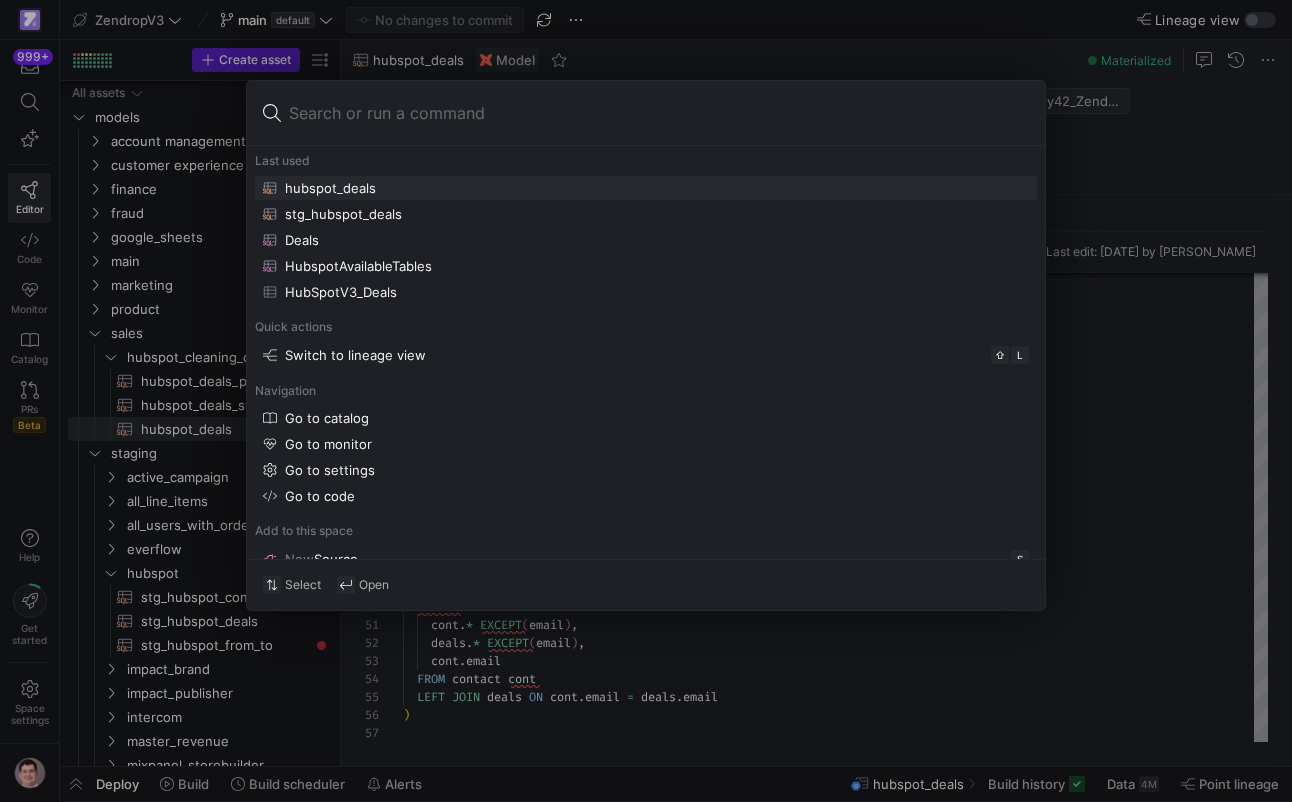 scroll, scrollTop: 0, scrollLeft: 0, axis: both 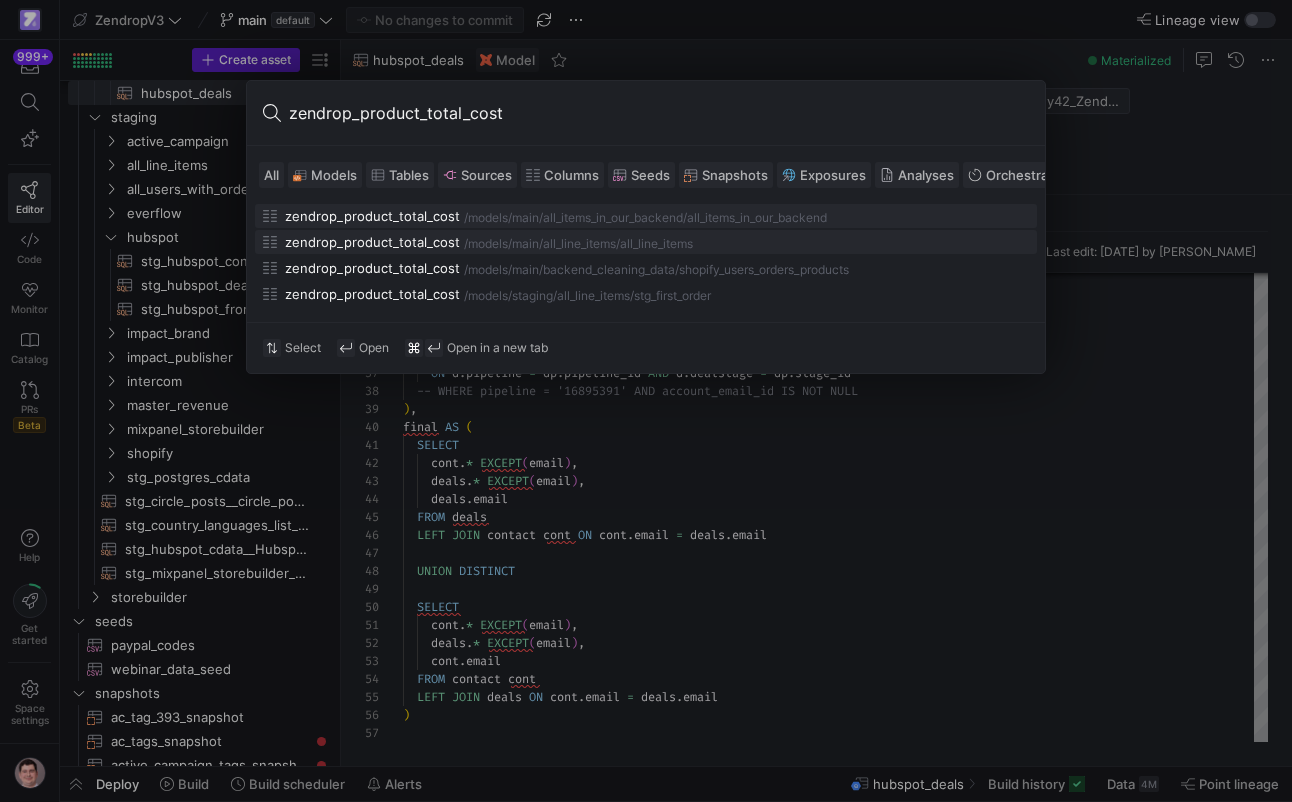 type on "zendrop_product_total_cost" 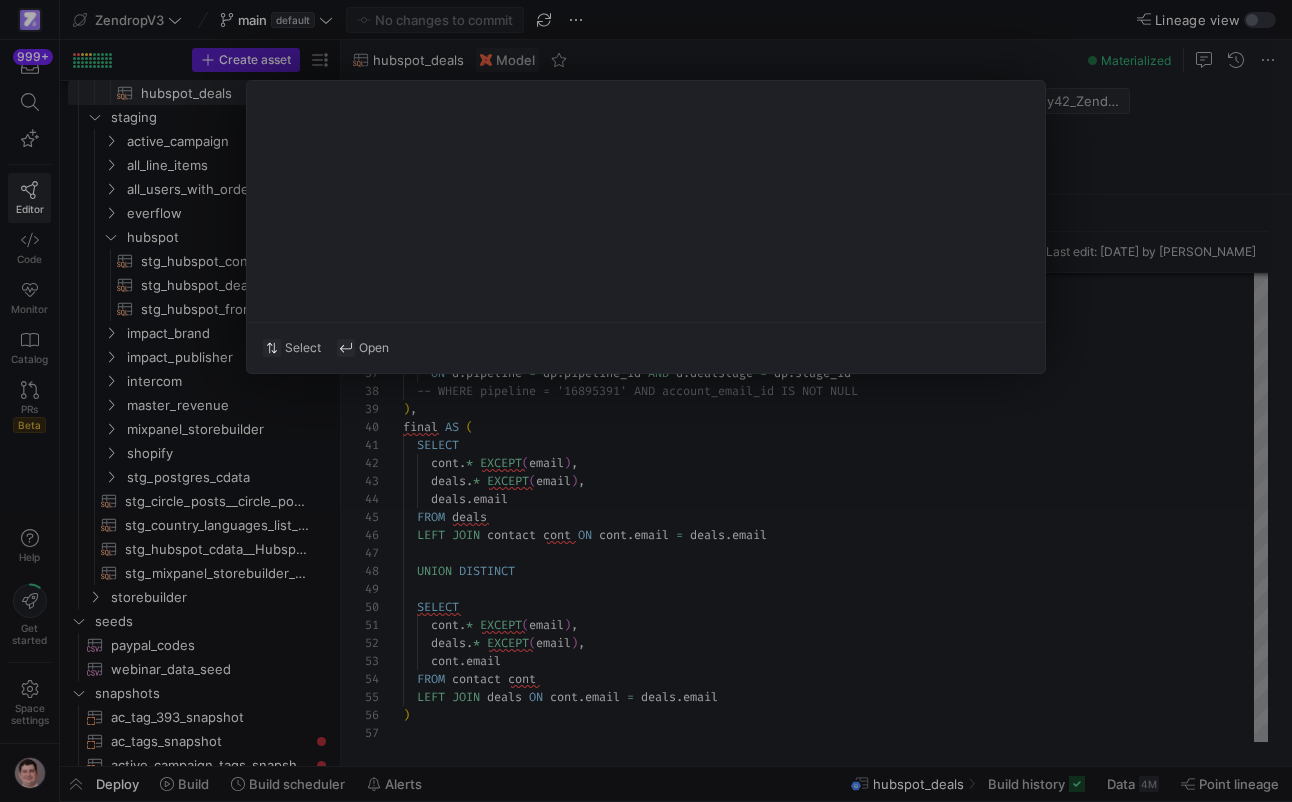 type on "-- ## Final Model: Order Performance
-- Joins stg_first_order with user fulfillment counts, product categories, and store platforms.
{{ config(
materialized='table',
partition_by={
"field": "order_date_utc",
"data_type": "timestamp",
"granularity": "day"
}," 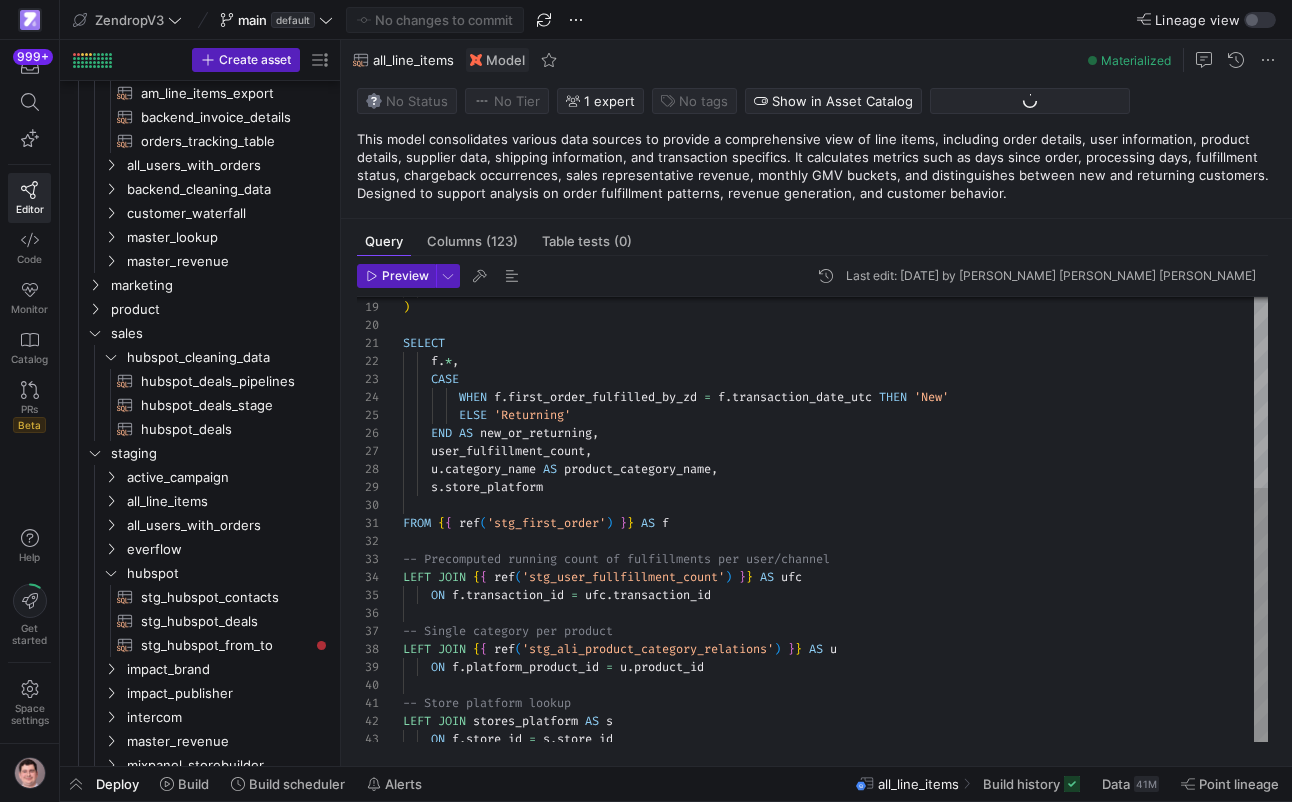 scroll, scrollTop: 312, scrollLeft: 0, axis: vertical 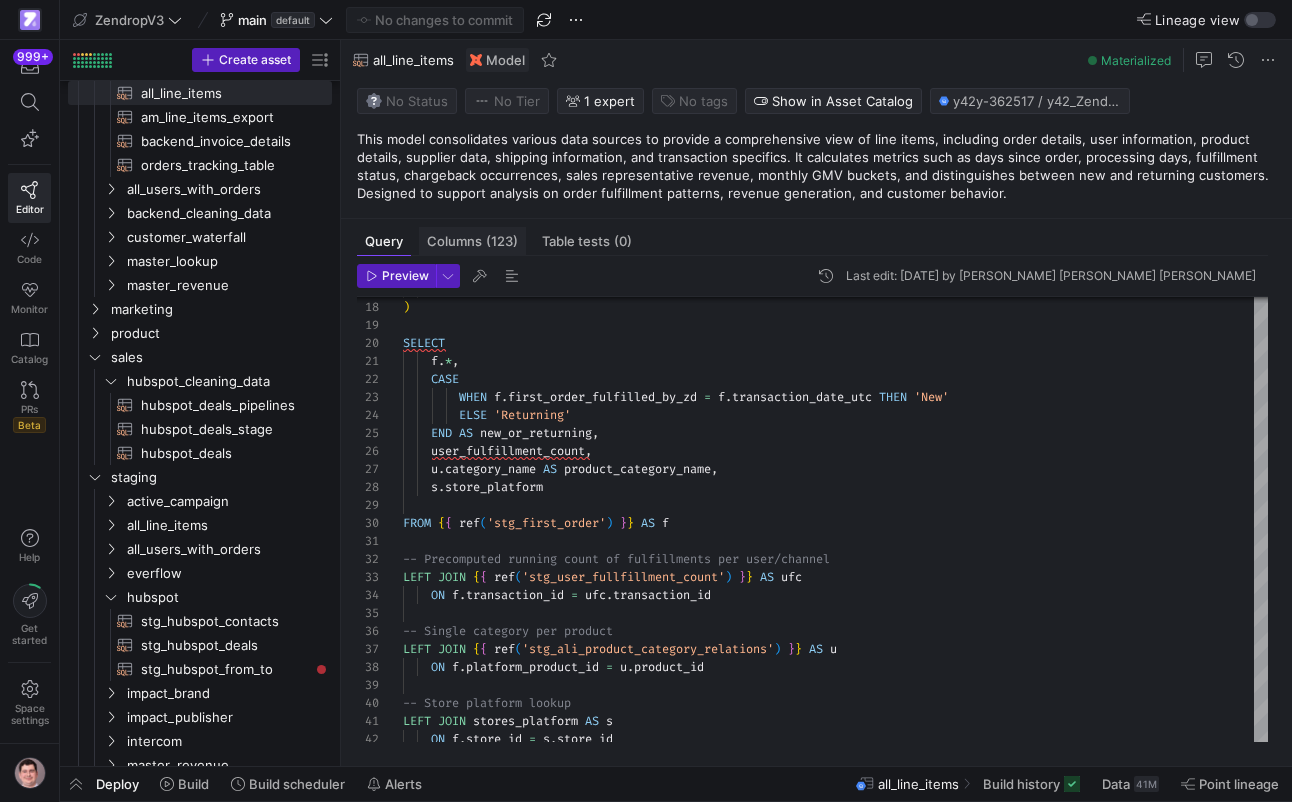 click on "(123)" at bounding box center (502, 241) 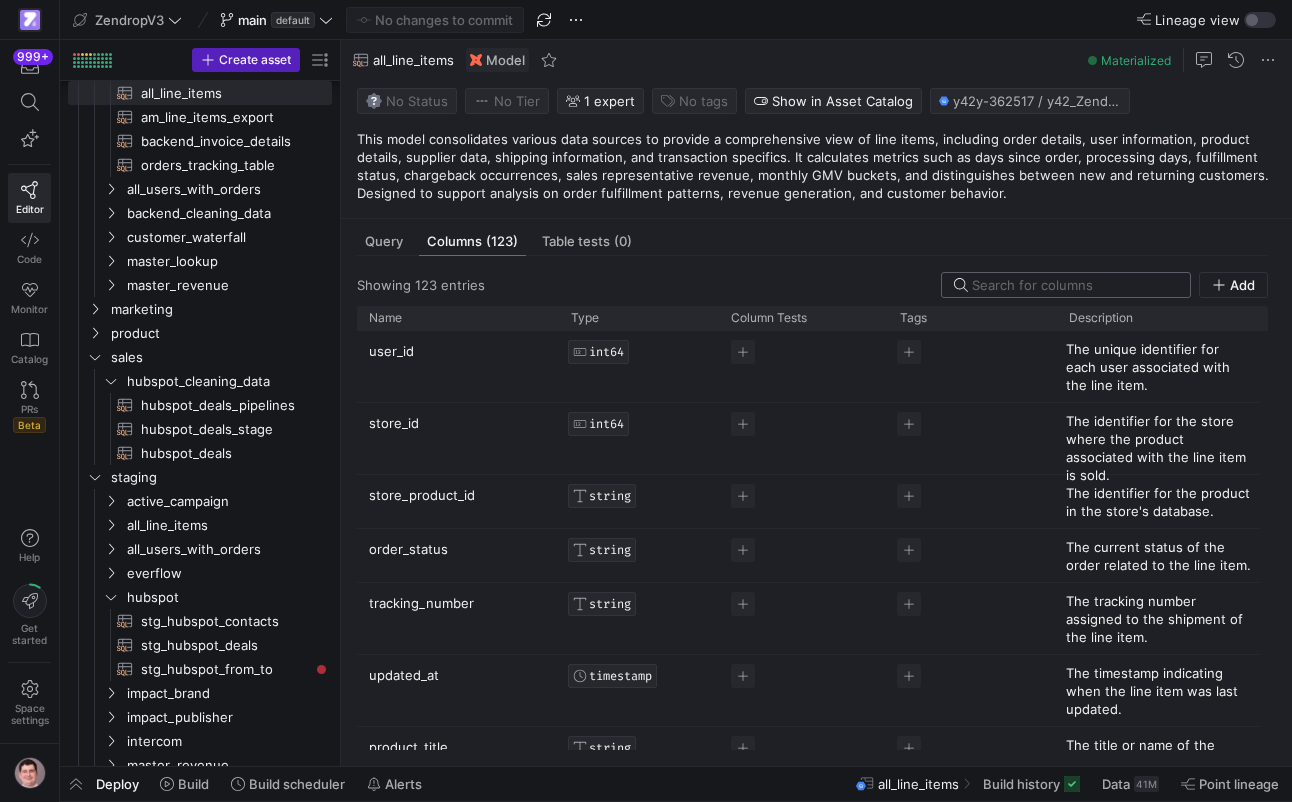 click at bounding box center [1075, 285] 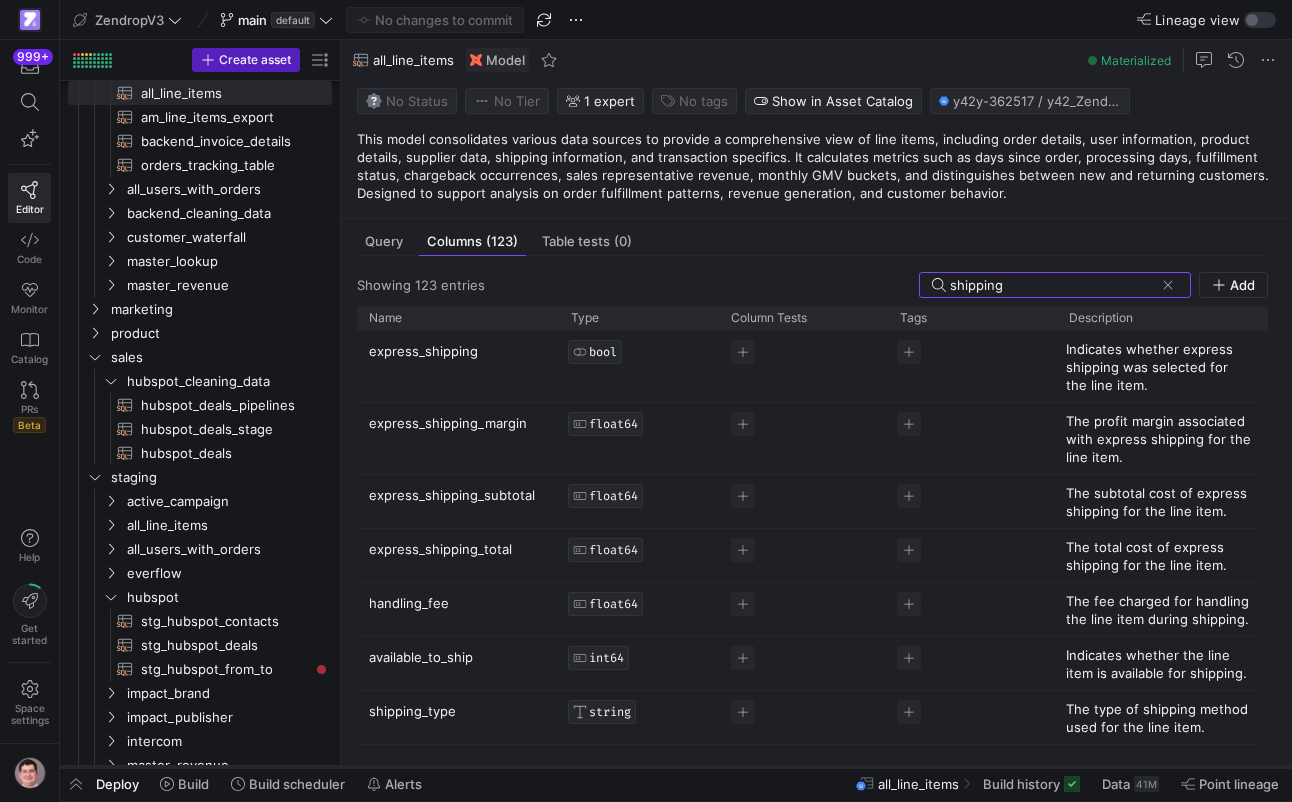 type on "shipping" 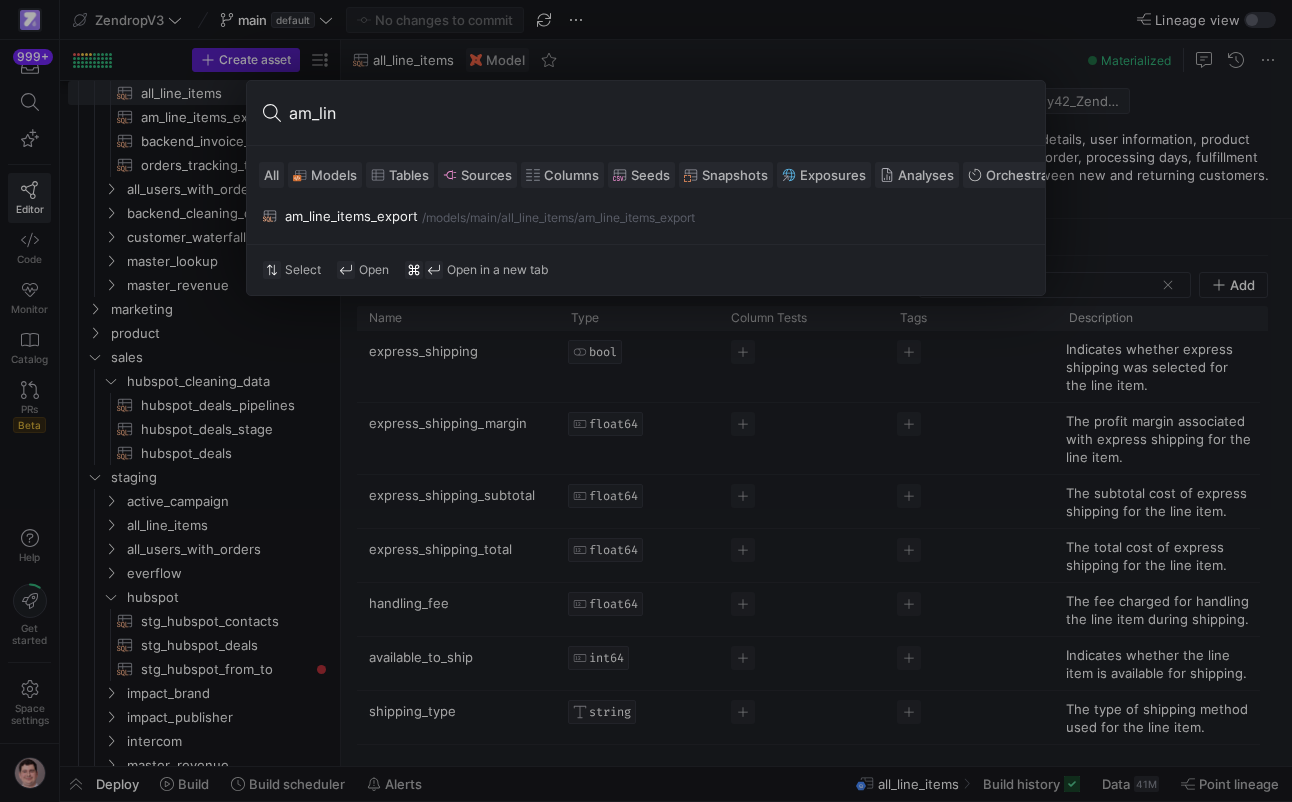 type on "am_line" 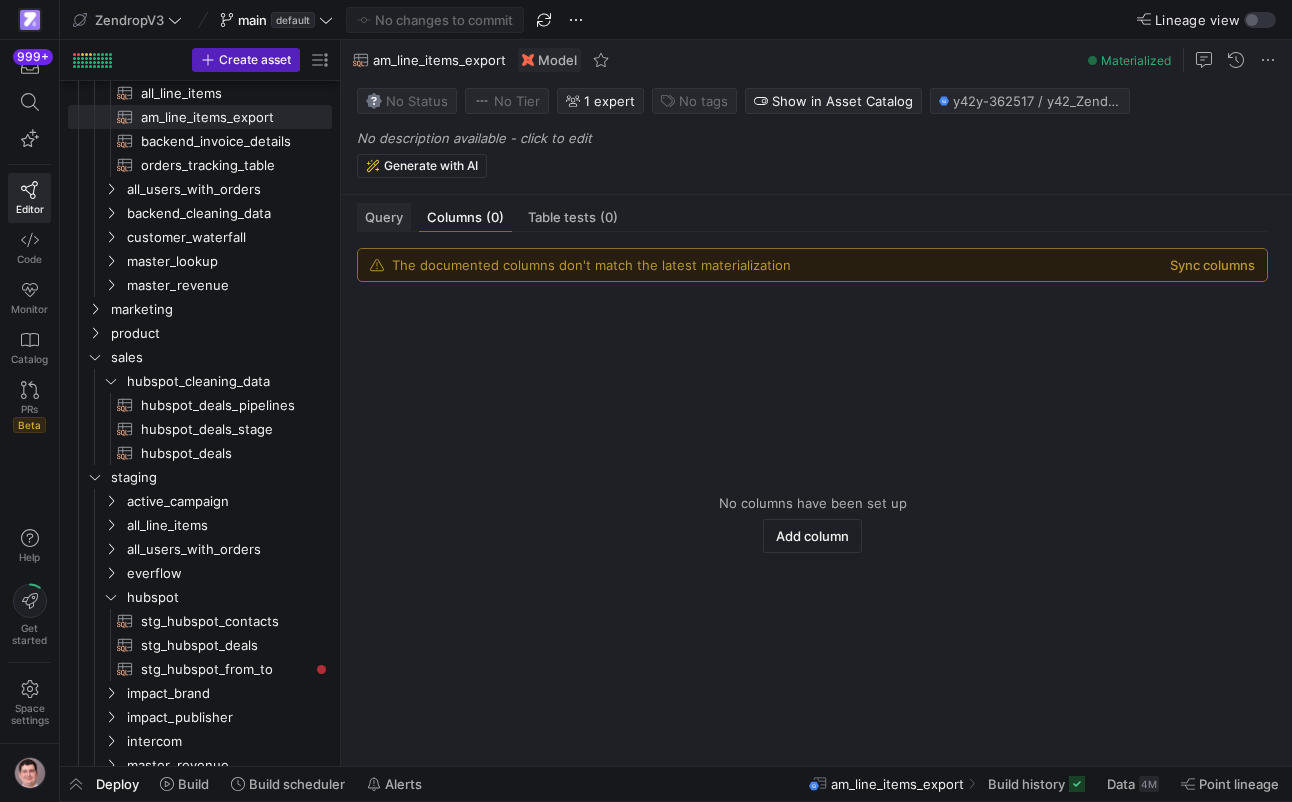 click on "Query" at bounding box center (384, 217) 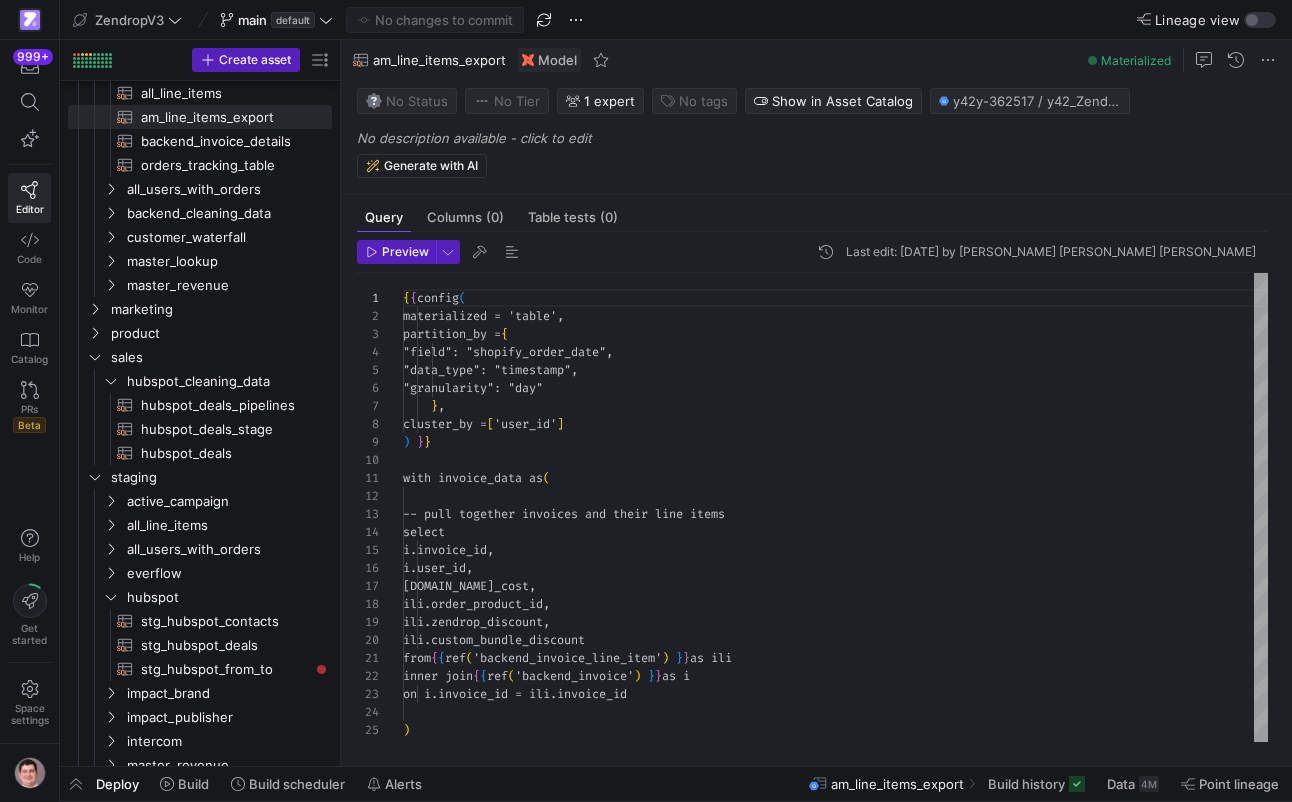 scroll, scrollTop: 180, scrollLeft: 0, axis: vertical 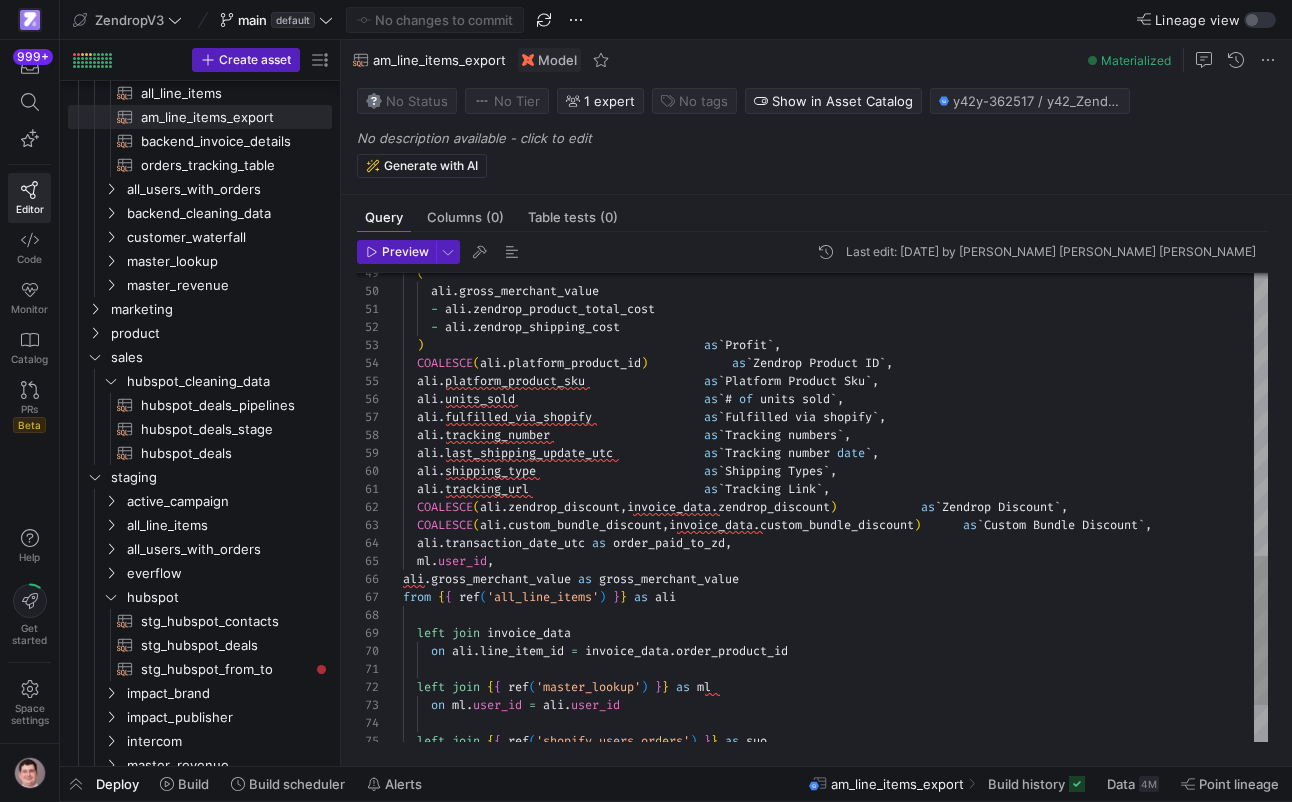 click on "ali . platform_product_sku                   as  ` Platform   Product   Sku ` ,    ali . units_sold                             as  ` #   of   units   sold ` ,    ali . fulfilled_via_shopify                  as  ` Fulfilled   via   shopify ` ,    ali . tracking_number                        as  ` Tracking   numbers ` ,    [PERSON_NAME] . last_shipping_update_utc               as  ` Tracking   number   date ` ,    ali . shipping_type                          as  ` Shipping   Types ` ,    ali . tracking_url                           as  ` Tracking   Link ` ,    COALESCE ( ali . zendrop_discount , invoice_data . zendrop_discount )              as  ` Zendrop   Discount ` ,    COALESCE ( ali . custom_bundle_discount , invoice_data . custom_bundle_discount )        as  ` Custom   Bundle   Discount ` ,    ali .   as" at bounding box center [835, 121] 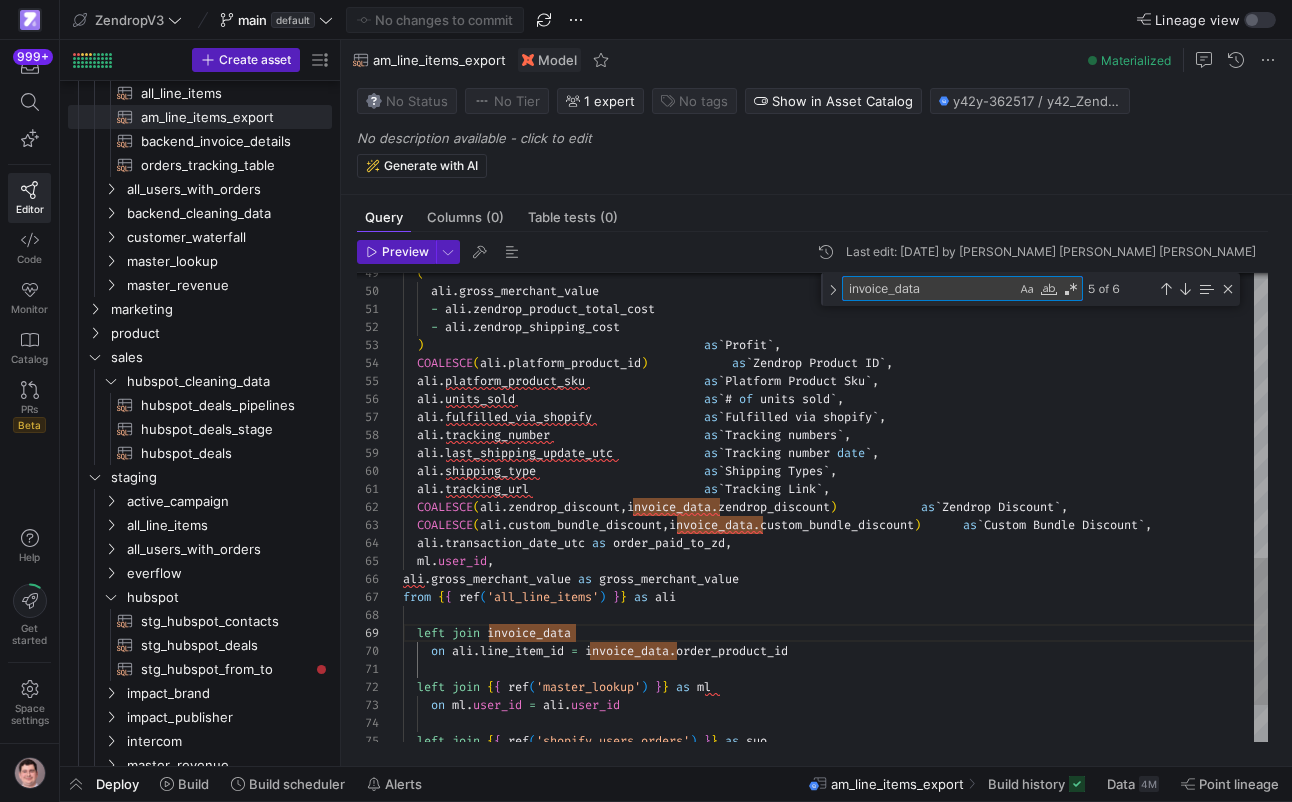 type on "suo.ship_province                        as `Shipping Province`,
suo.ship_country                         as `Shipping Country`,
ali.order_status                         as `Payment Status`,
ali.payment_intent_id                    as `Stripe Charge ID`,
ali.fulfilled_unfulfilled                as `Fulfillment Status`,
ali.order_status                         as `Order status`,
COALESCE(invoice_[DOMAIN_NAME]_cost, [DOMAIN_NAME]_product_total_cost)                  as `Cost`,
ali.zendrop_shipping_cost                as `Shipping`,
(
ali.gross_merchant_value" 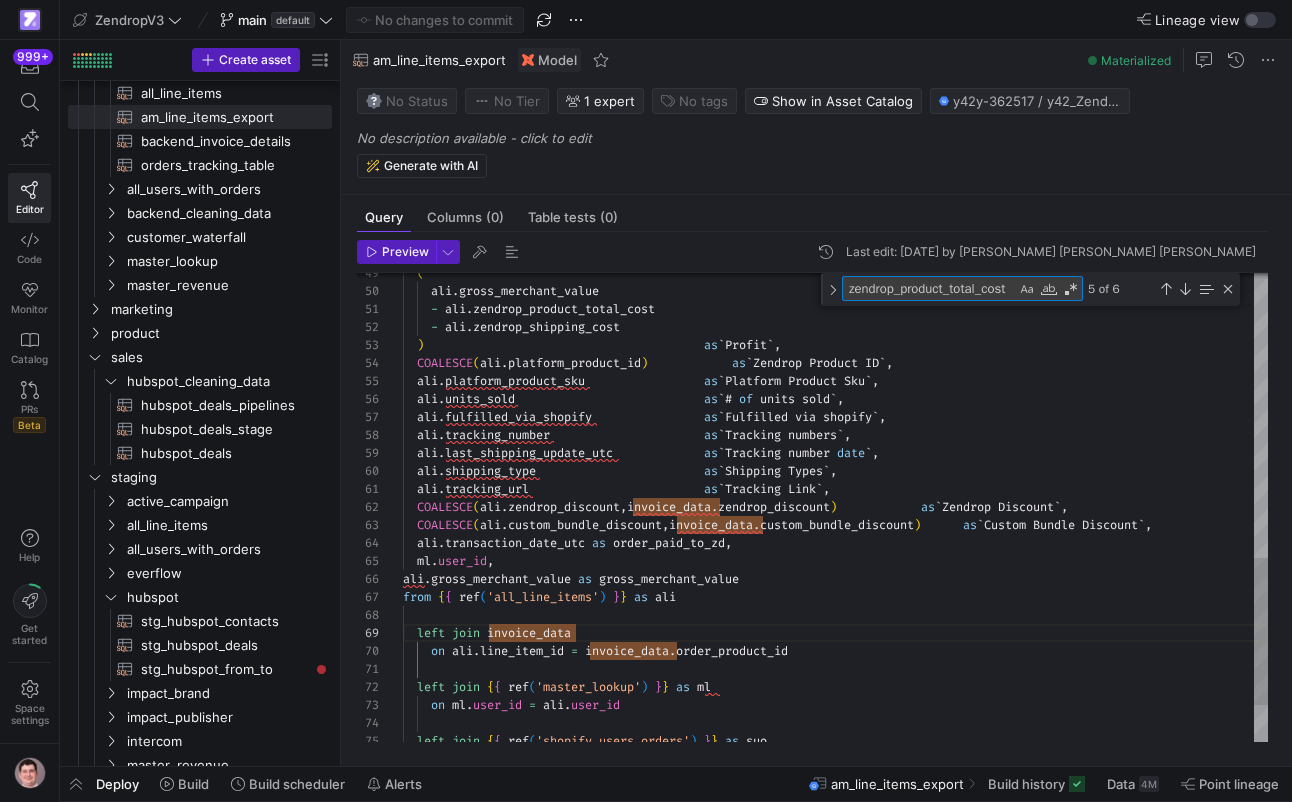 scroll, scrollTop: 0, scrollLeft: 5, axis: horizontal 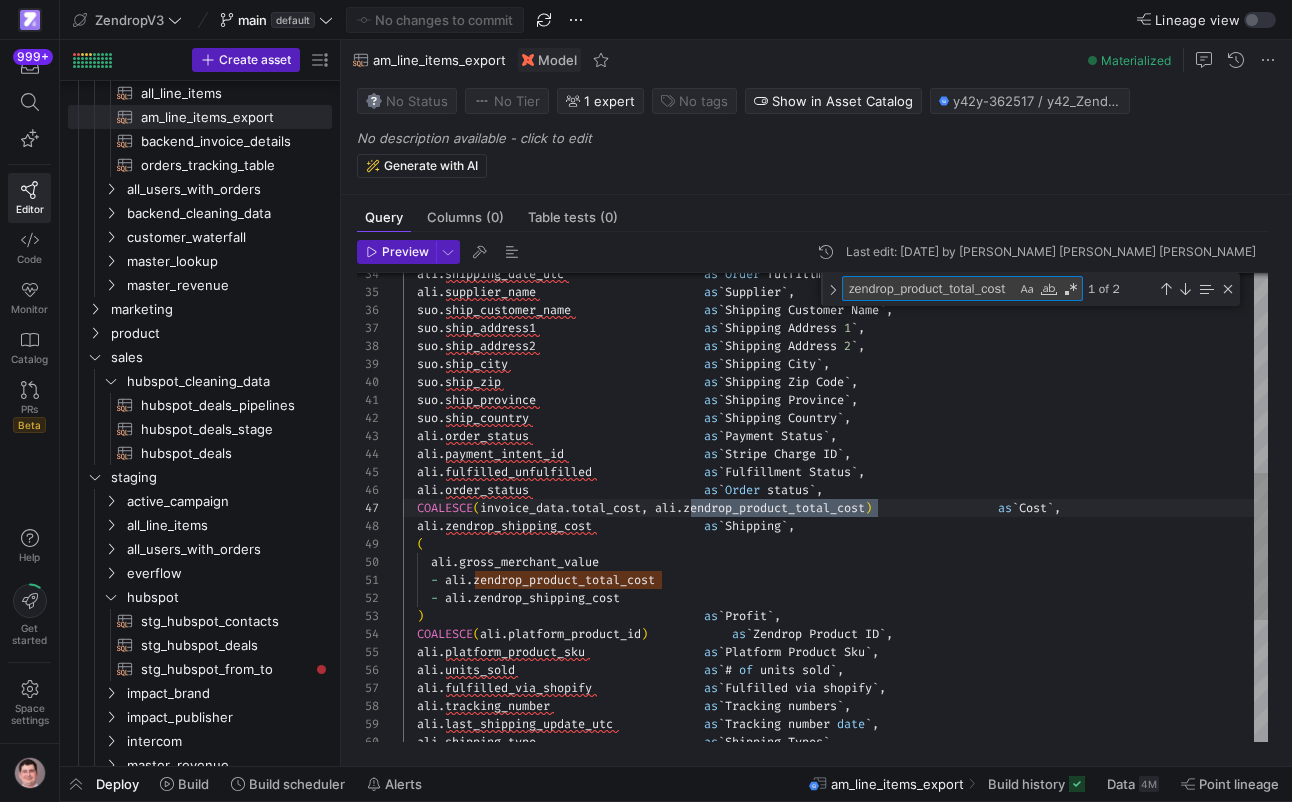 type on "zendrop_product_total_cost" 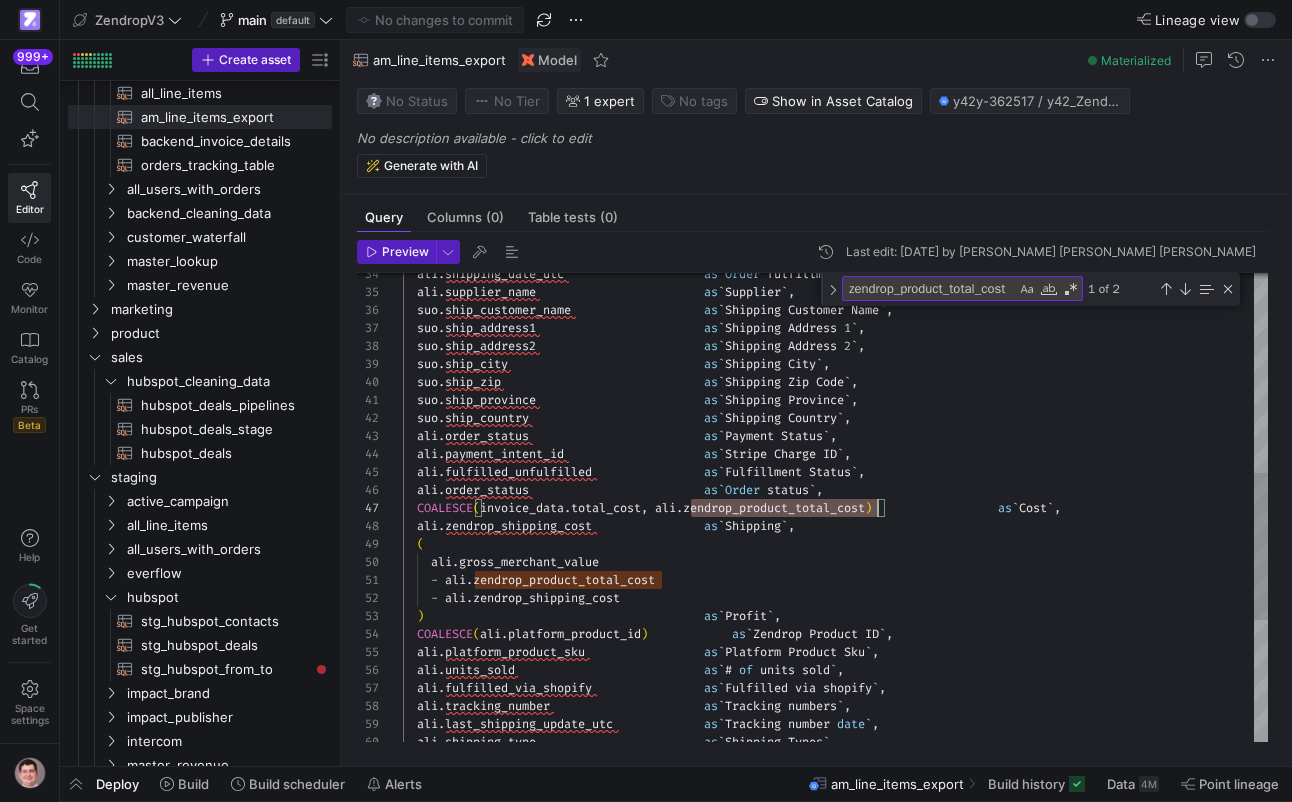 scroll, scrollTop: 108, scrollLeft: 475, axis: both 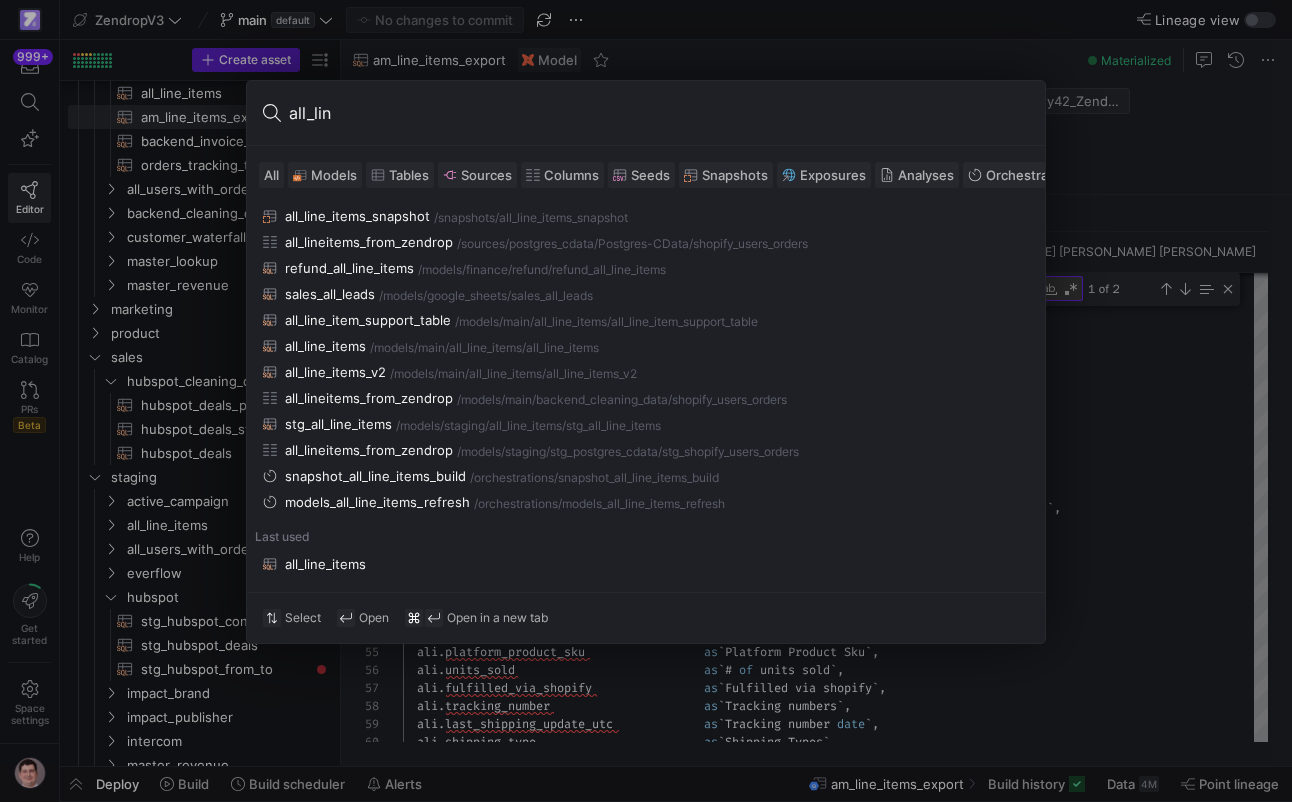 type on "all_line" 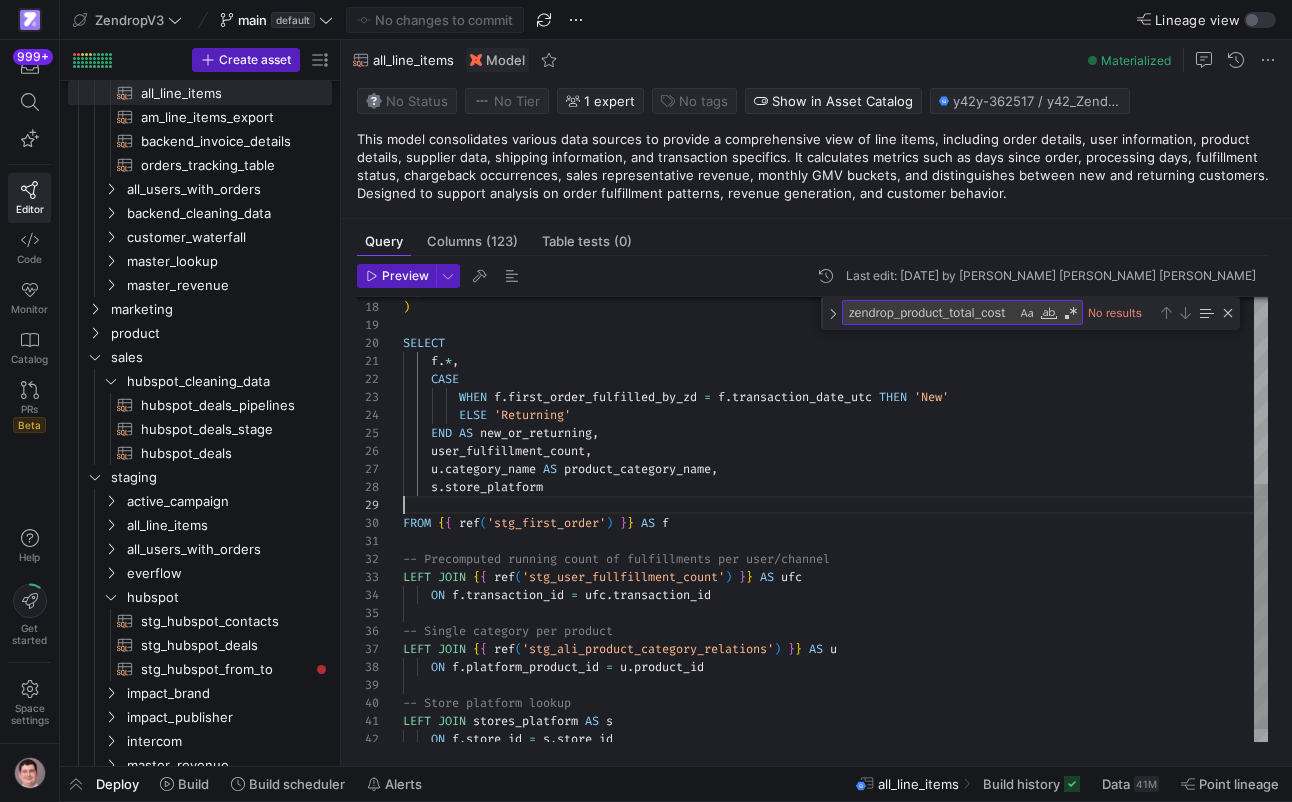 click on "FROM   { {   ref ( 'user_shopify_stores' )   } } ) SELECT      f . * ,         CASE          WHEN   f . first_order_fulfilled_by_zd   =   f . transaction_date_utc   THEN   'New'          ELSE   'Returning'      END   AS   new_or_returning ,      user_fulfillment_count ,      u . category_name   AS   product_category_name ,      s . store_platform FROM   { {   ref ( 'stg_first_order' )   } }   AS   f -- Precomputed running count of fulfillments per u ser/channel LEFT   JOIN   { {   ref ( 'stg_user_fullfillment_count' )   } }   AS   ufc      ON   f . transaction_id   =   ufc . transaction_id -- Single category per product LEFT   JOIN   { {   ref ( 'stg_ali_product_category_relations' )   } }   AS   u      ON   f . platform_product_id   =   u . product_id -- Store platform lookup LEFT   JOIN   stores_platform   AS   s      ON   f . store_id   =   s . store_id" at bounding box center [835, 362] 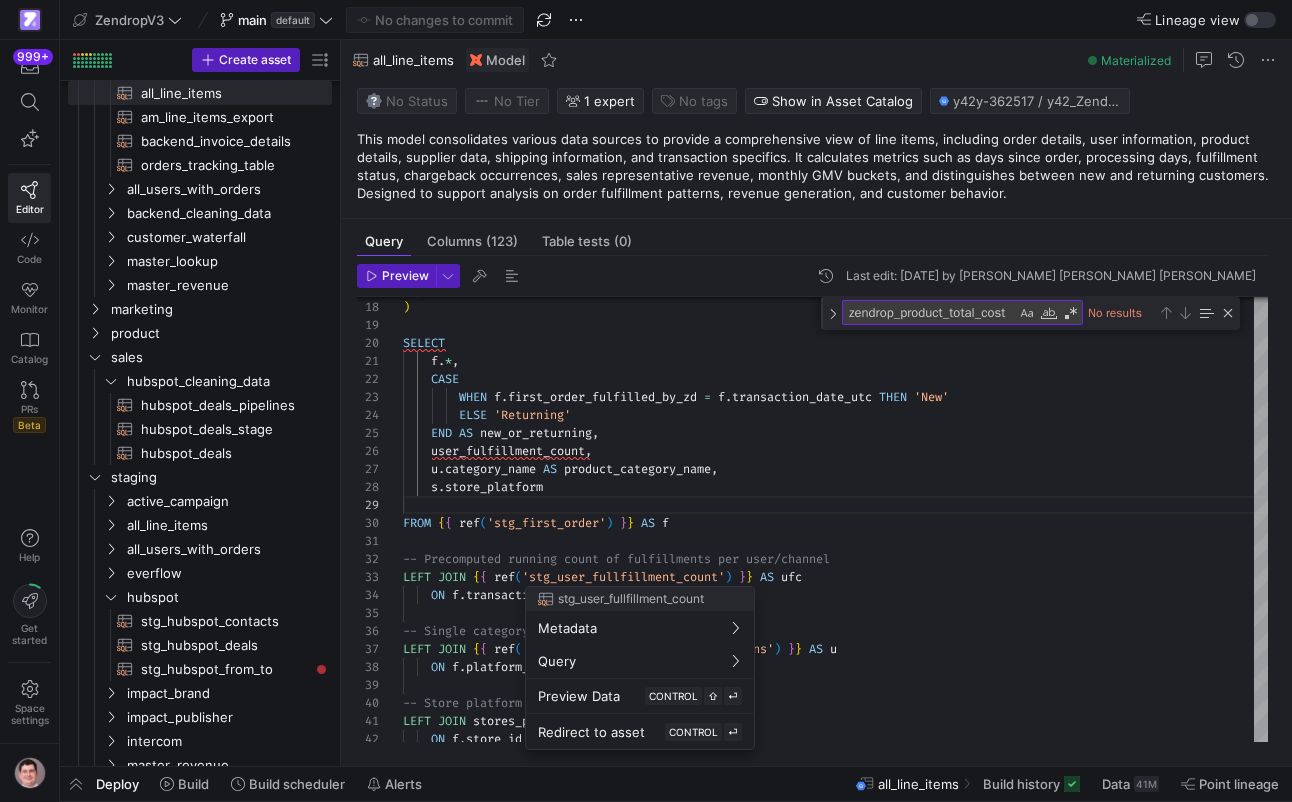 click at bounding box center (646, 401) 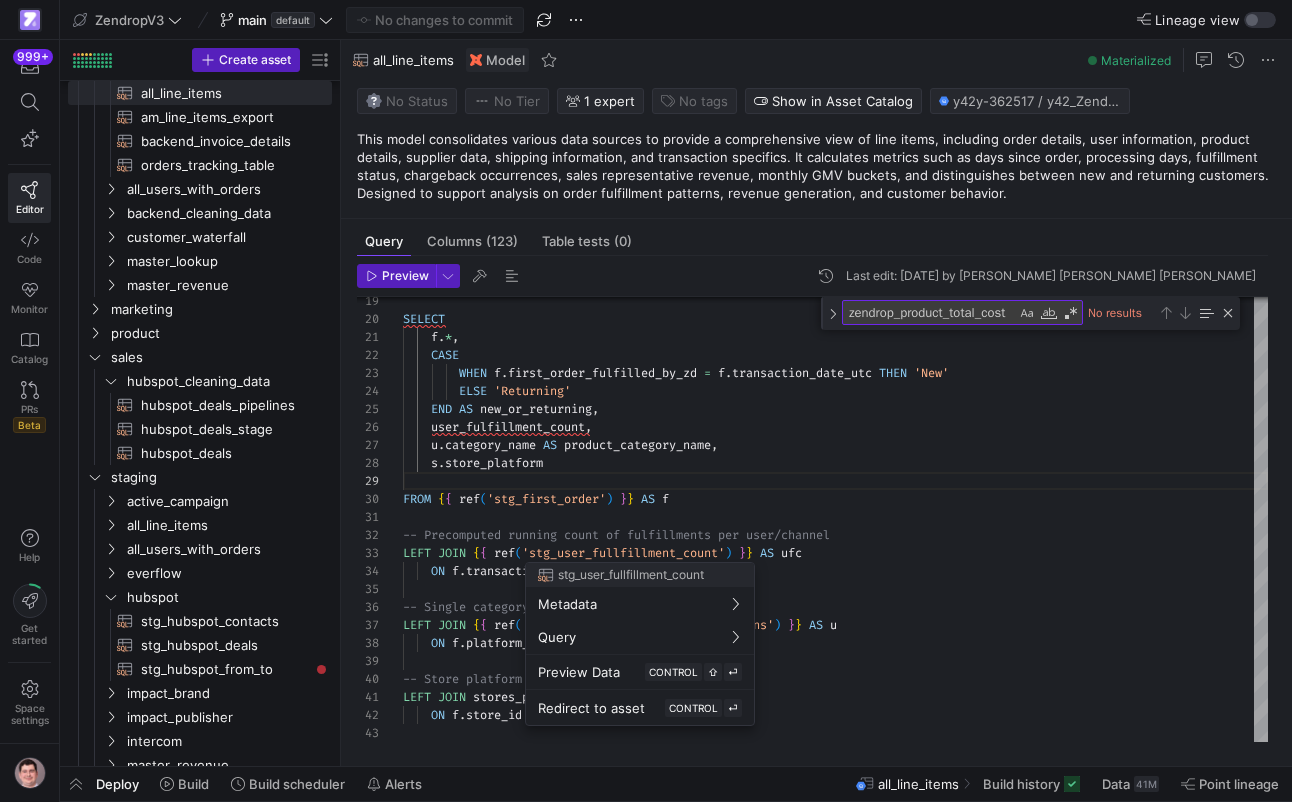 click at bounding box center (646, 401) 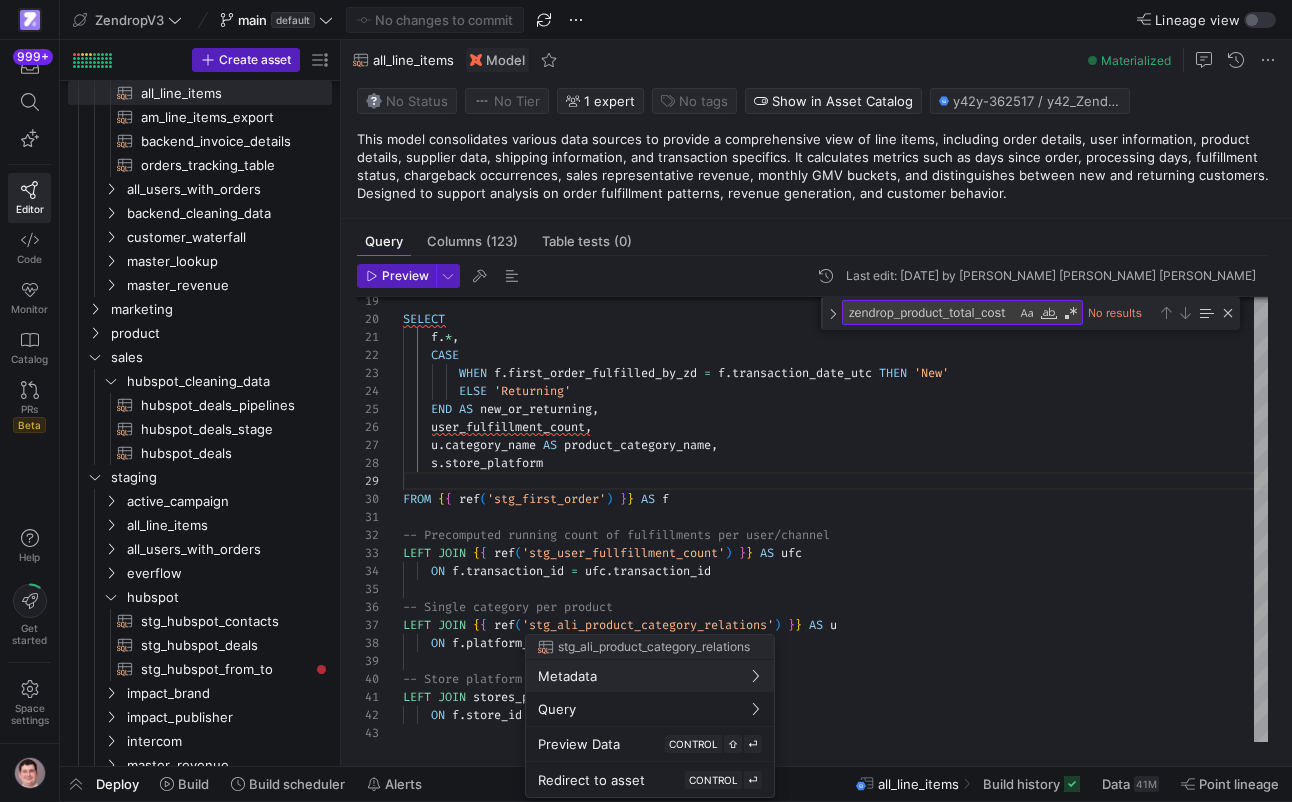 click at bounding box center (646, 401) 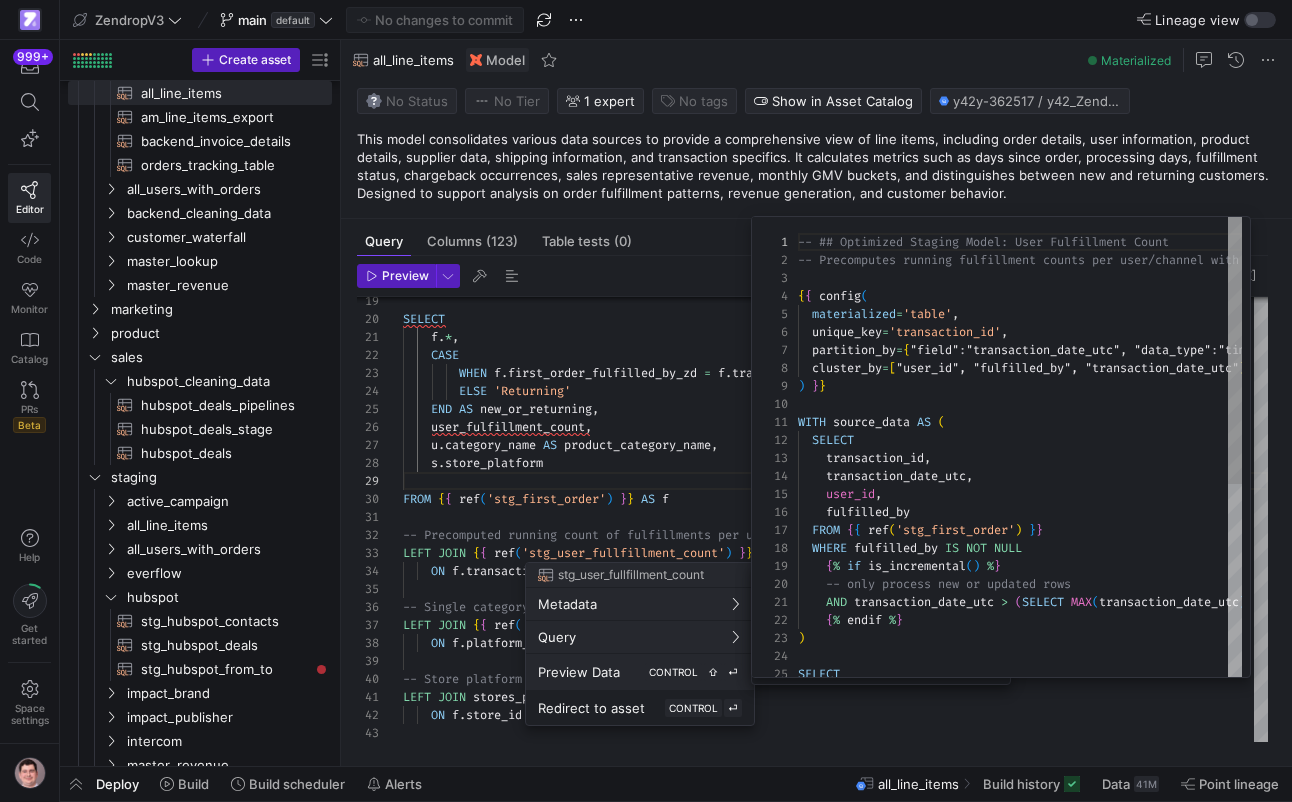 scroll, scrollTop: 180, scrollLeft: 0, axis: vertical 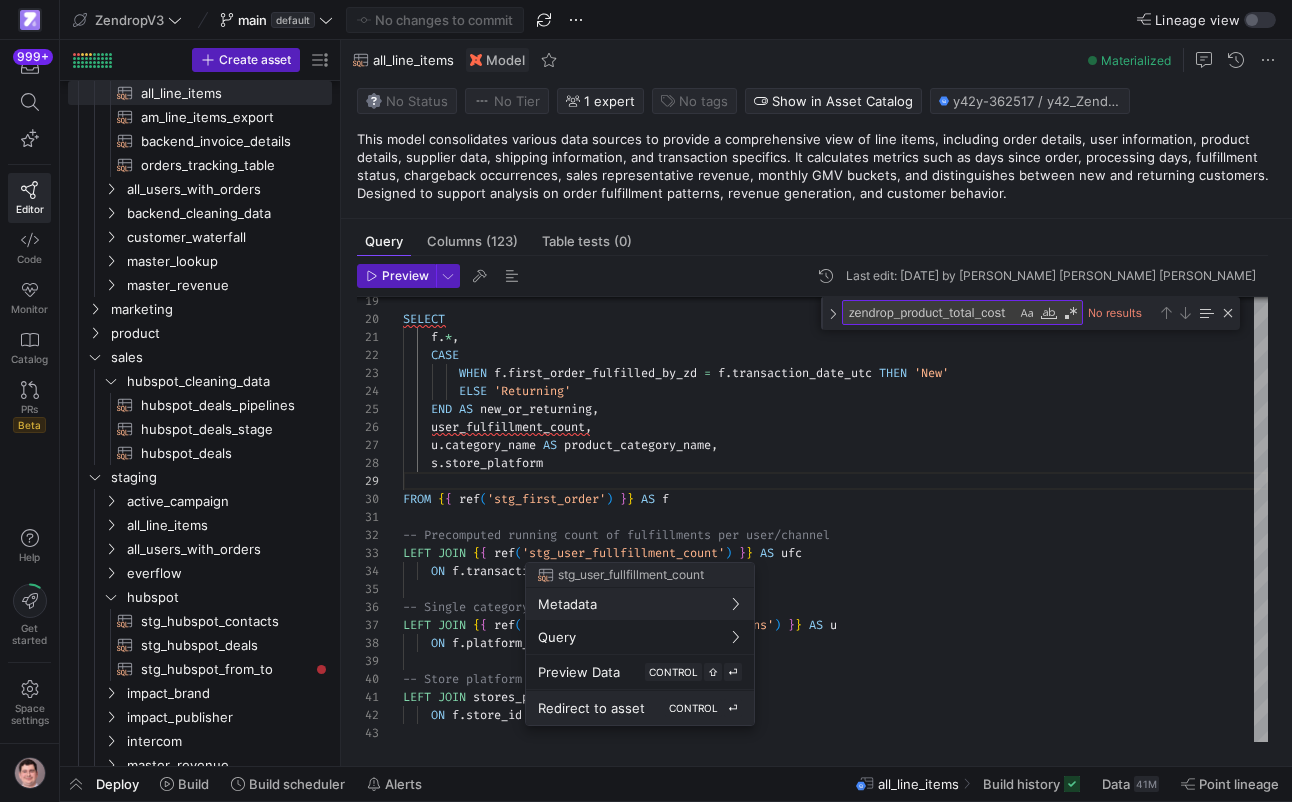 click on "Redirect to asset" at bounding box center [591, 708] 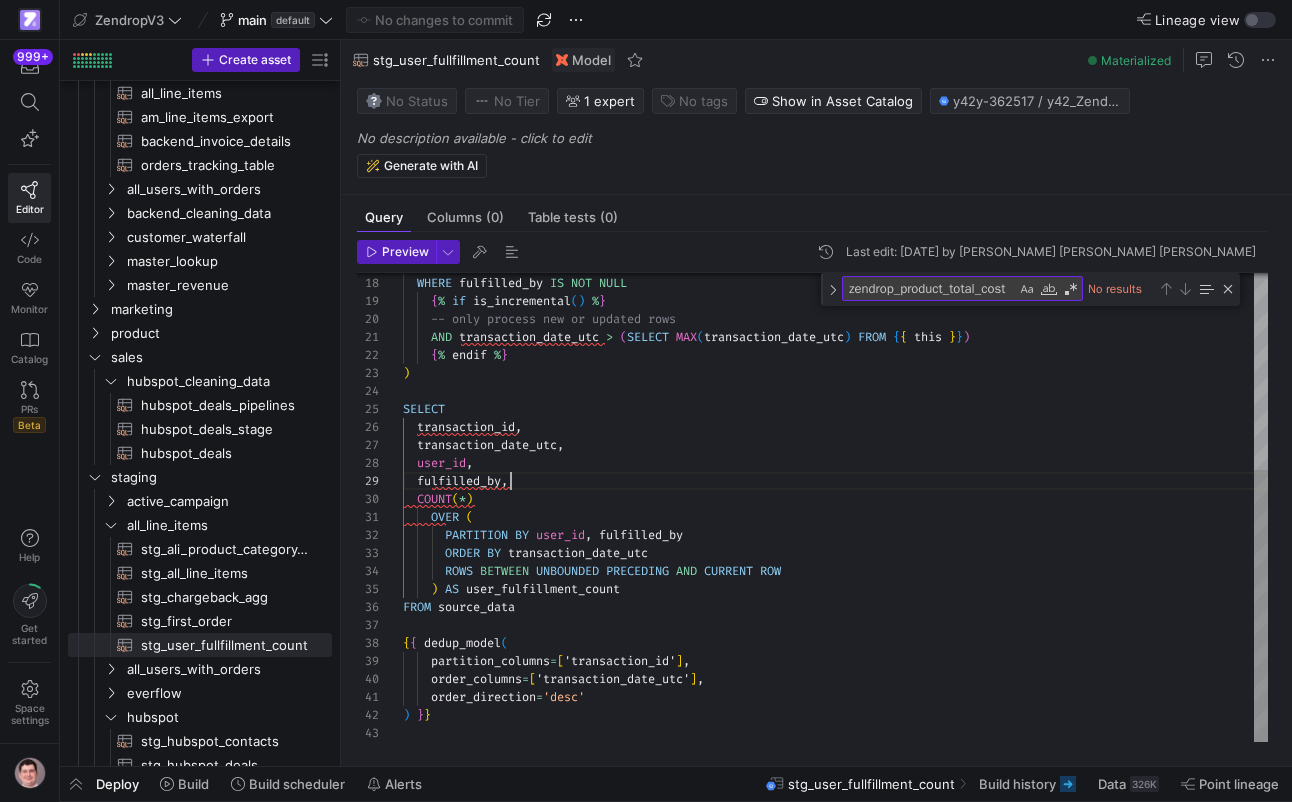 type on "AND transaction_date_utc > (SELECT MAX(transaction_date_utc) FROM {{ this }})
{% endif %}
)
SELECT
transaction_id,
transaction_date_utc,
user_id,
fulfilled_by,
COUNT(*)" 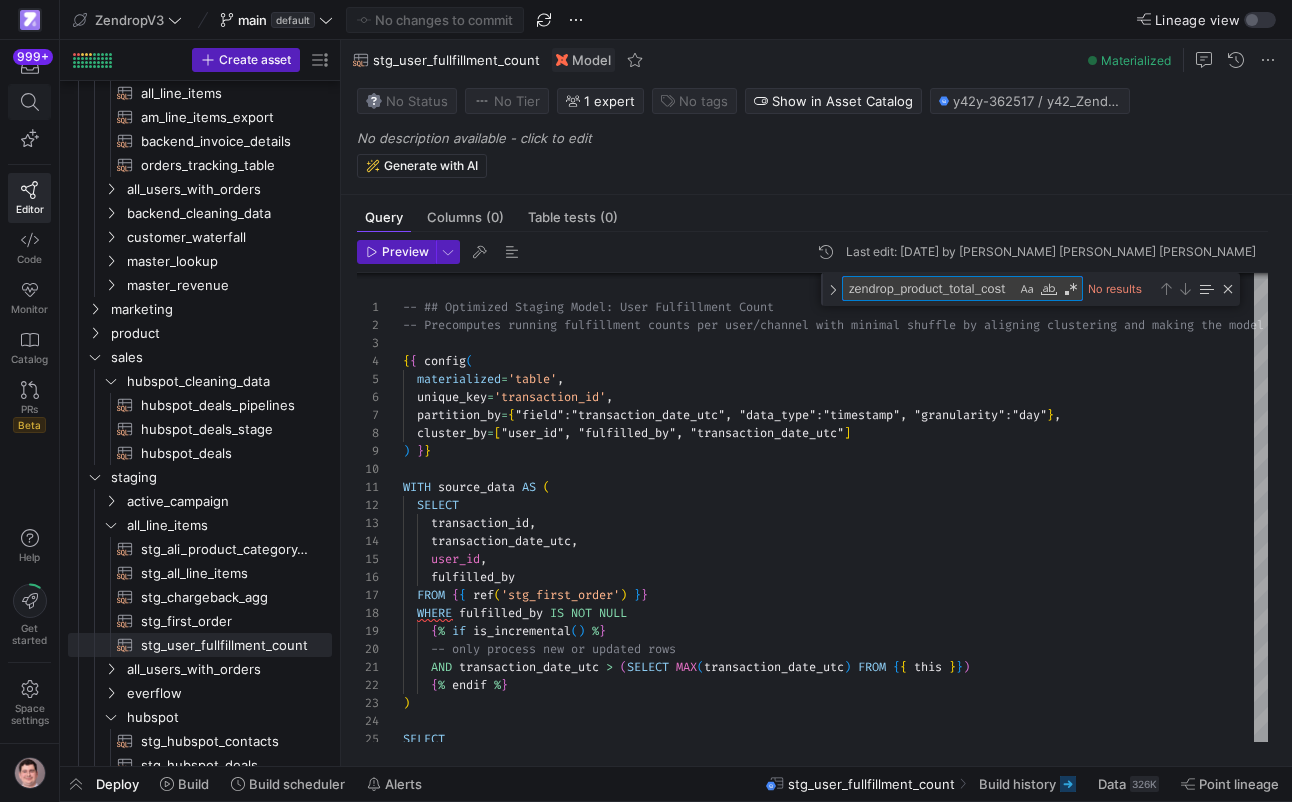 click 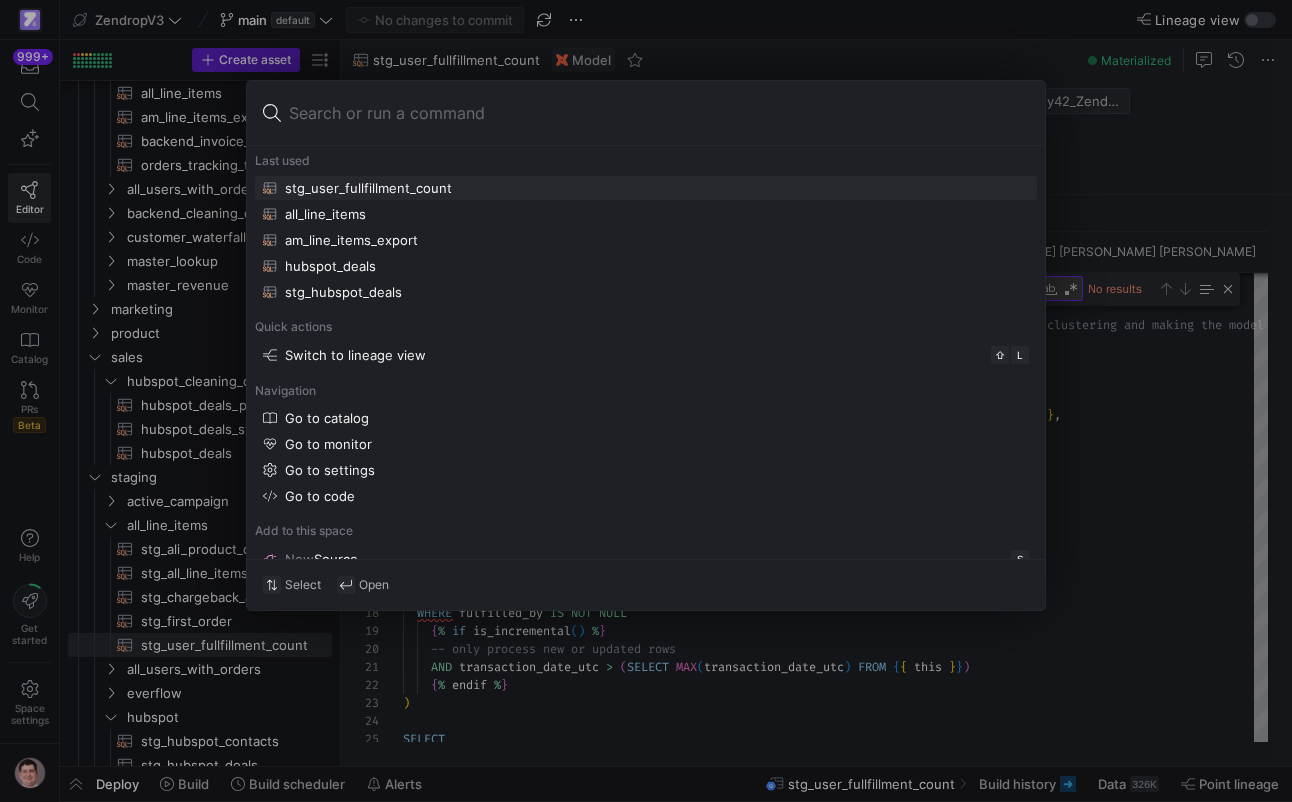 click at bounding box center [646, 401] 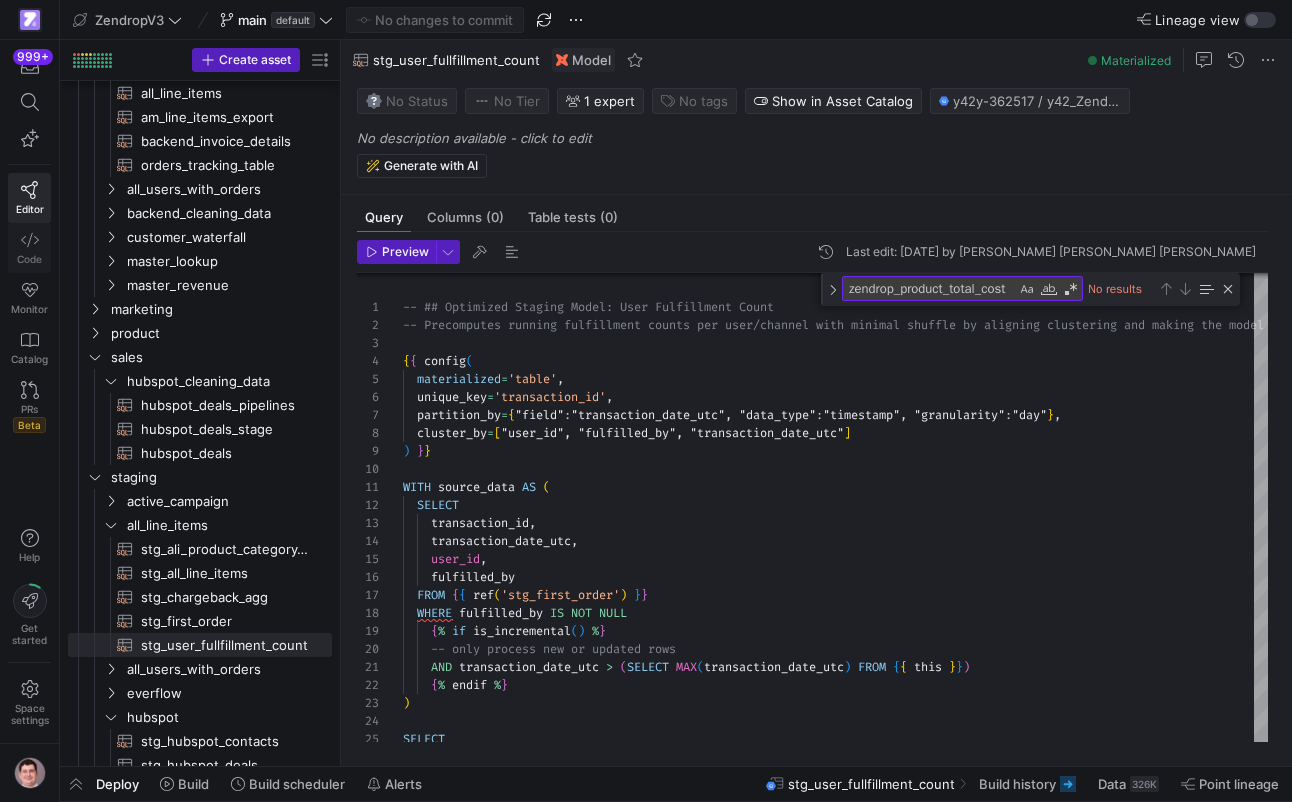 click 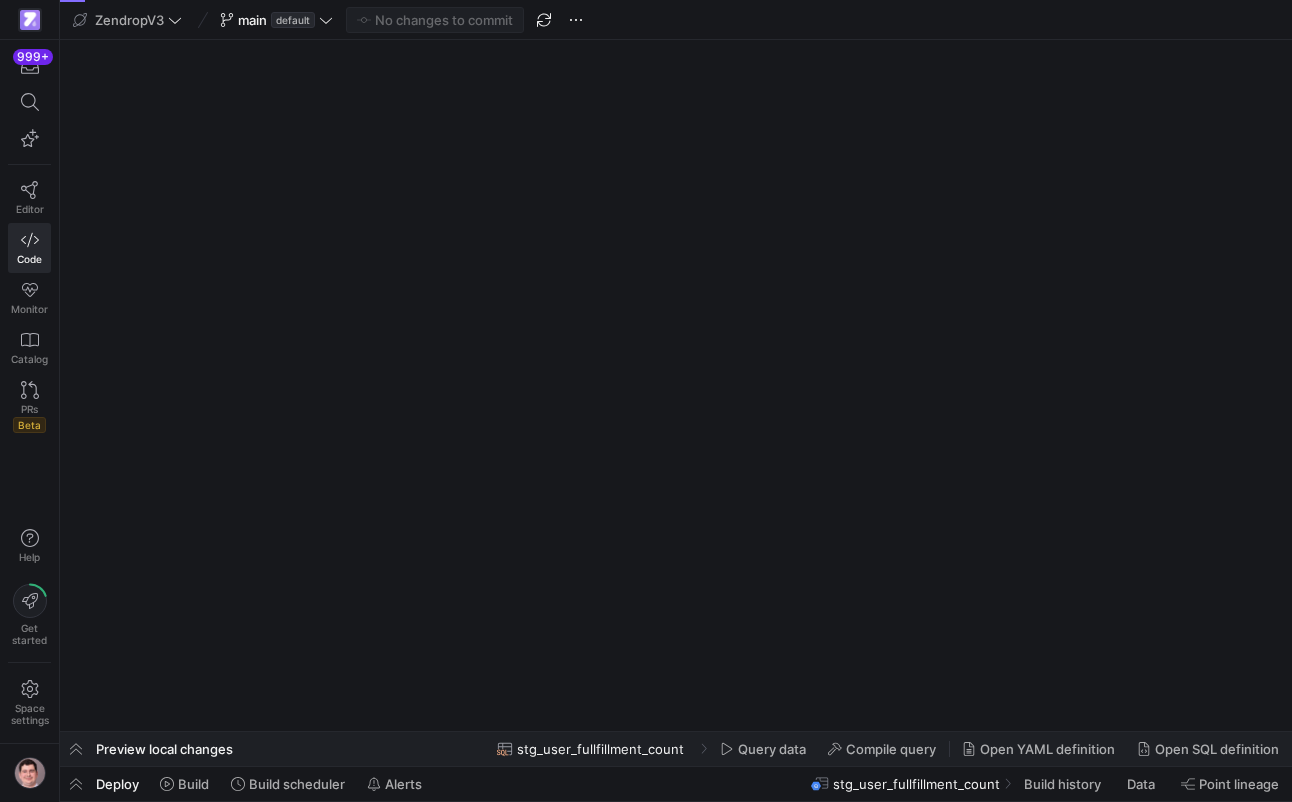 scroll, scrollTop: 0, scrollLeft: 0, axis: both 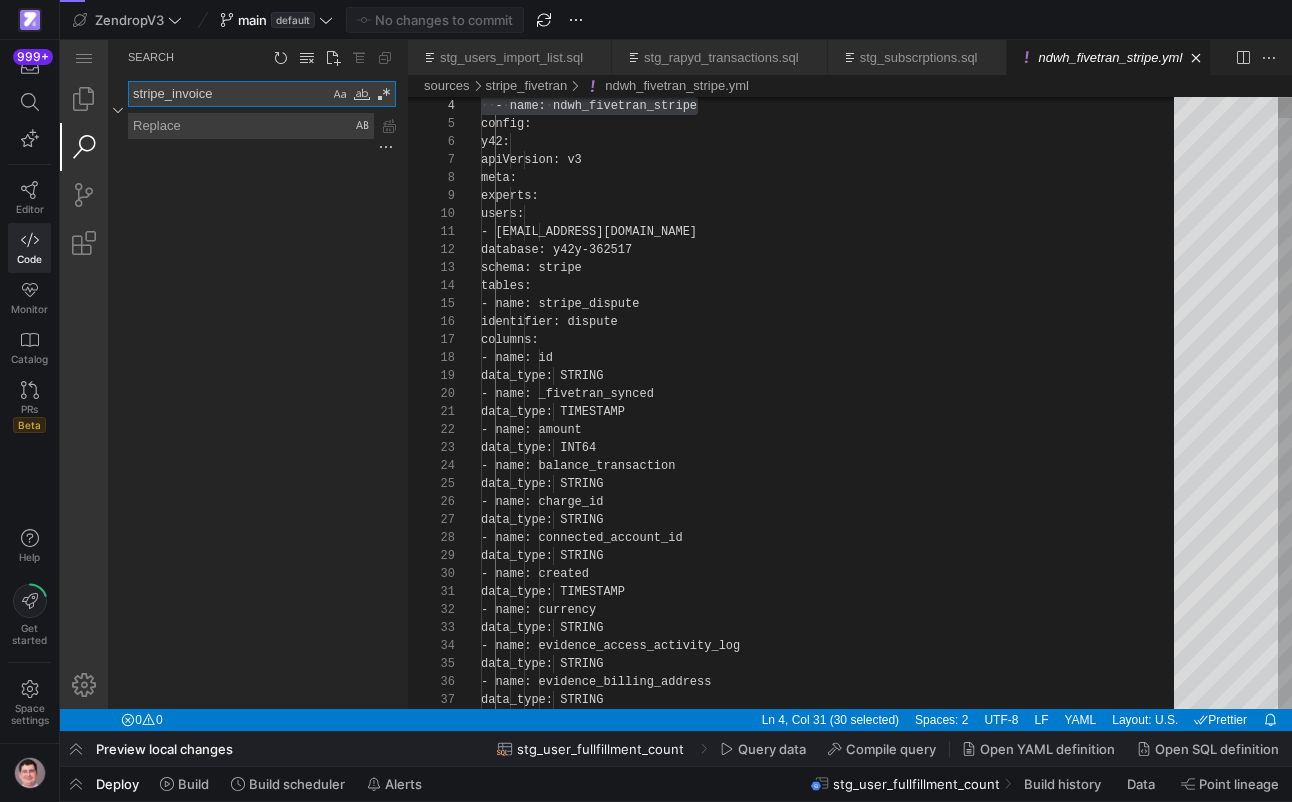 click on "stripe_invoice" at bounding box center (229, 94) 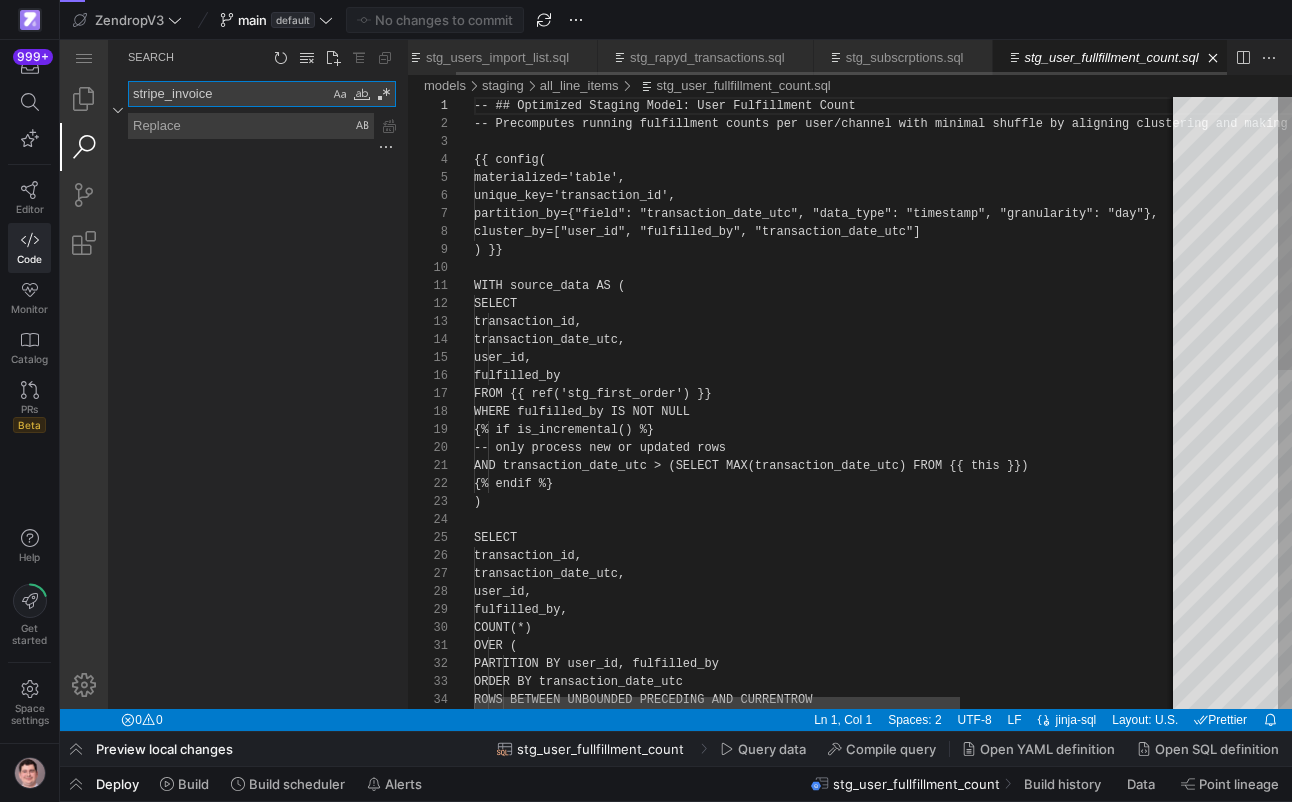 click on "stripe_invoice" at bounding box center [229, 94] 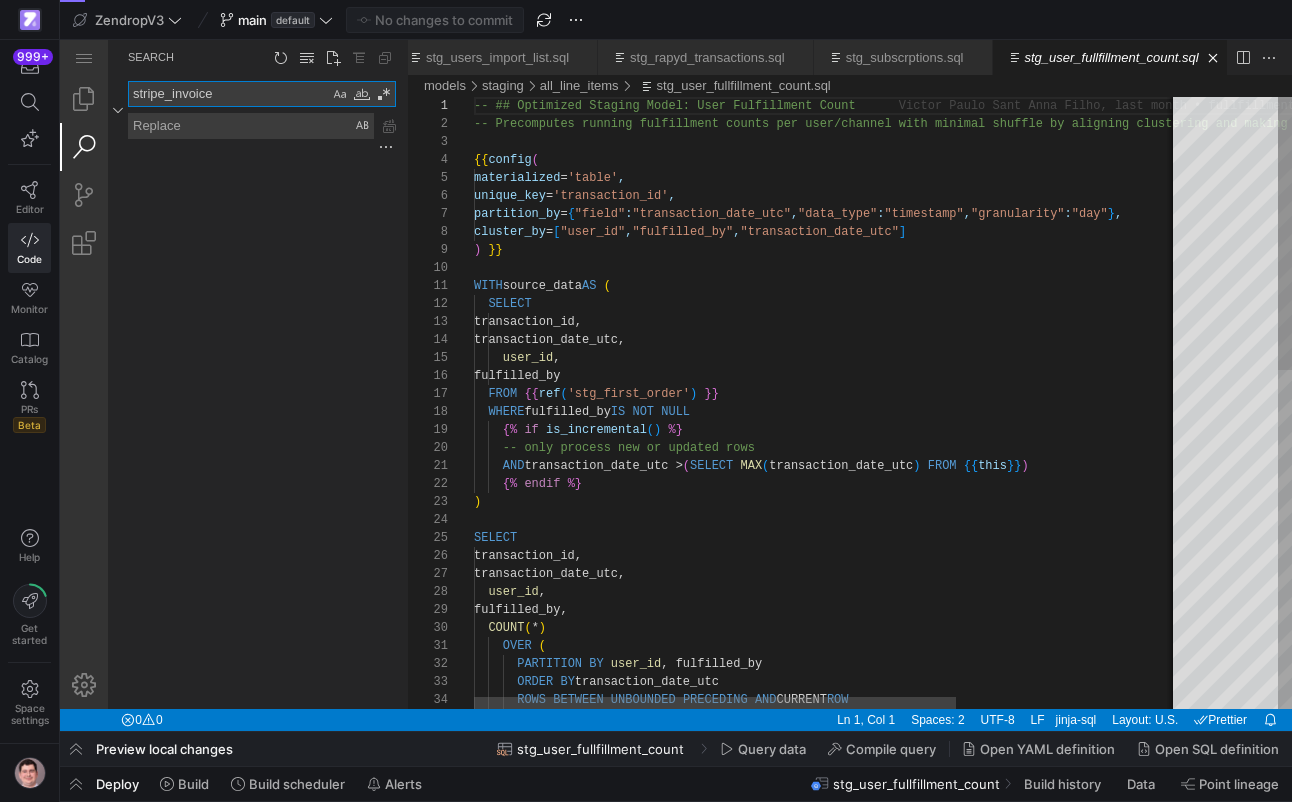 paste on "zendrop_product_total_cost" 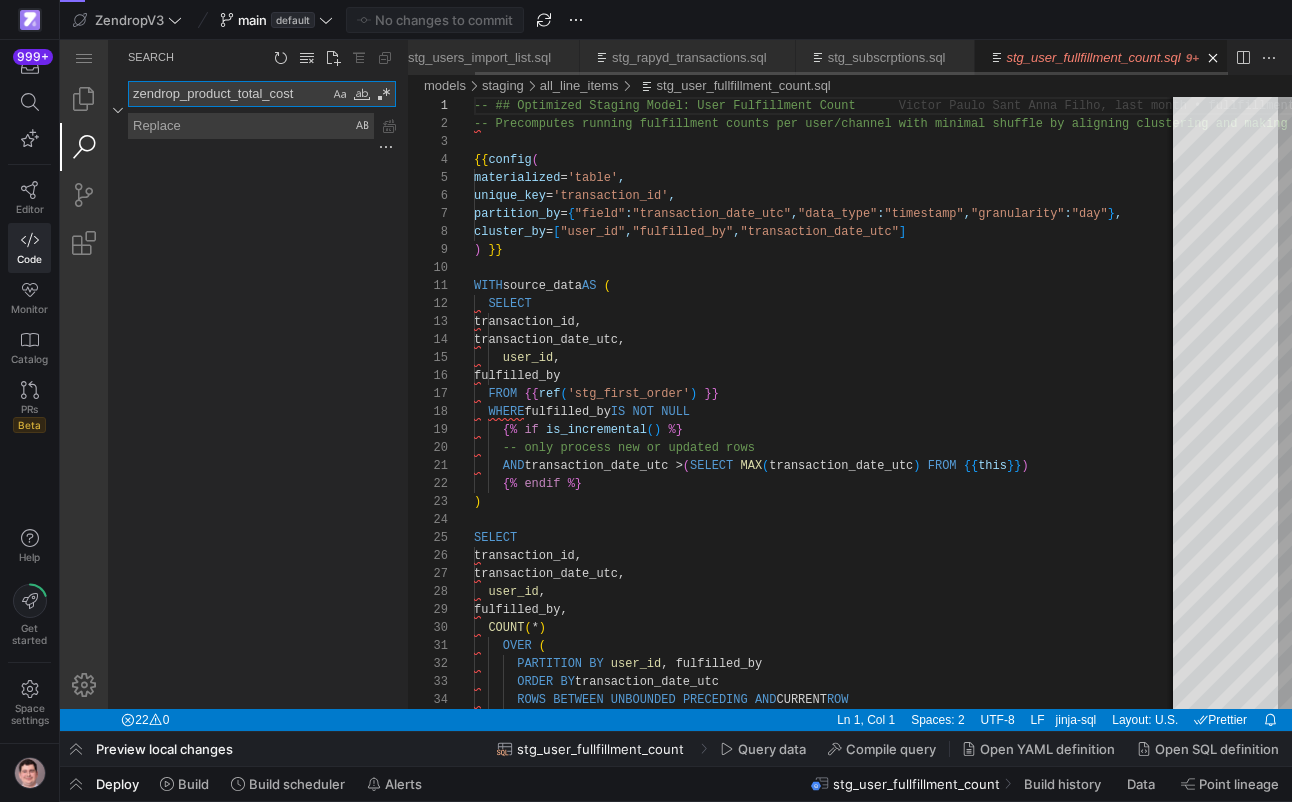 scroll, scrollTop: 0, scrollLeft: 72, axis: horizontal 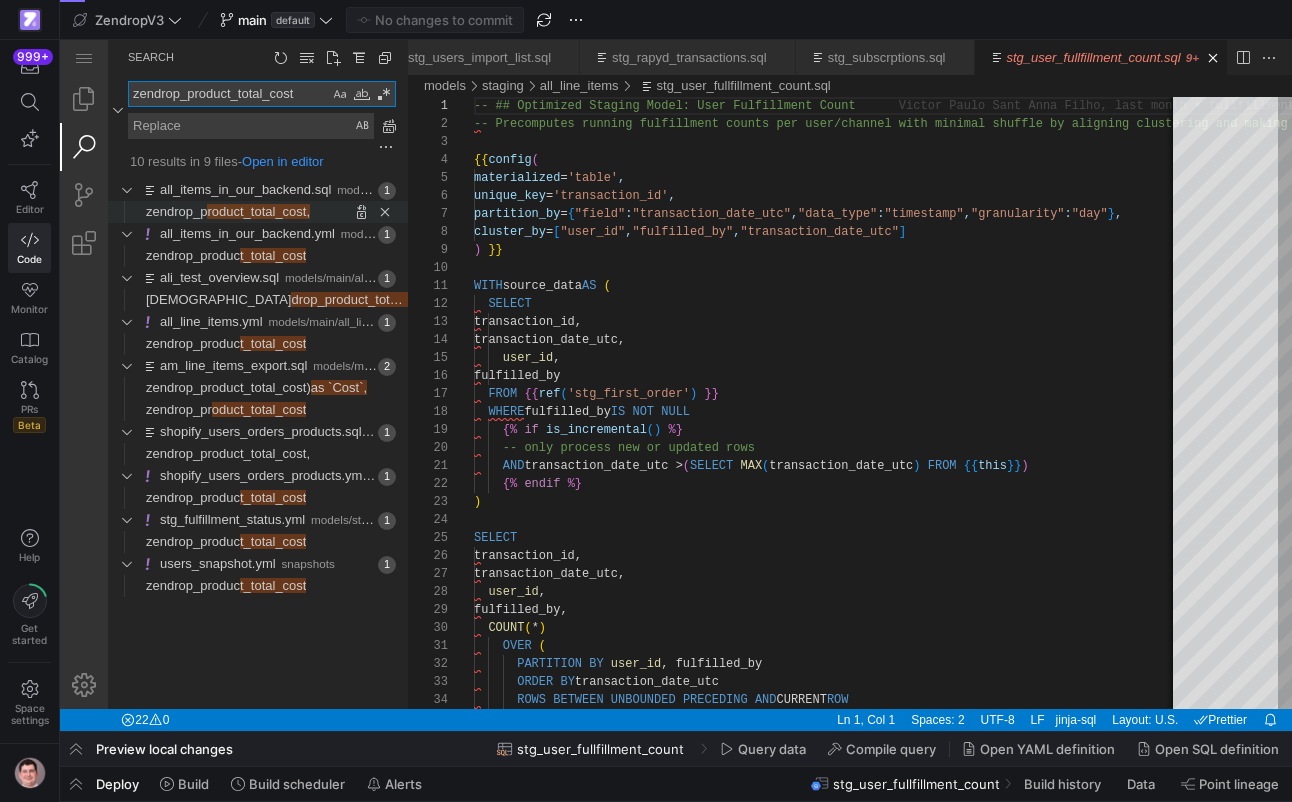 type on "zendrop_product_total_cost" 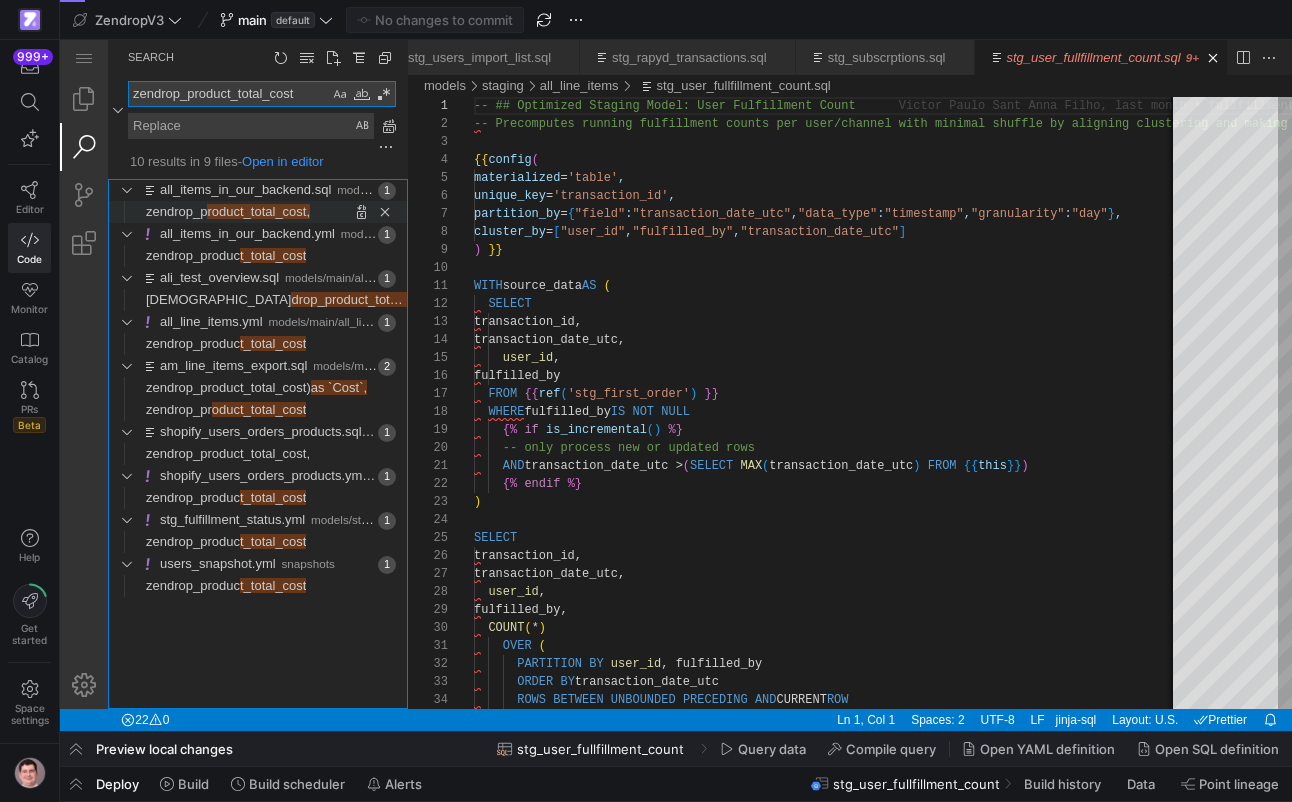 click on "roduct_total_cost," at bounding box center [258, 211] 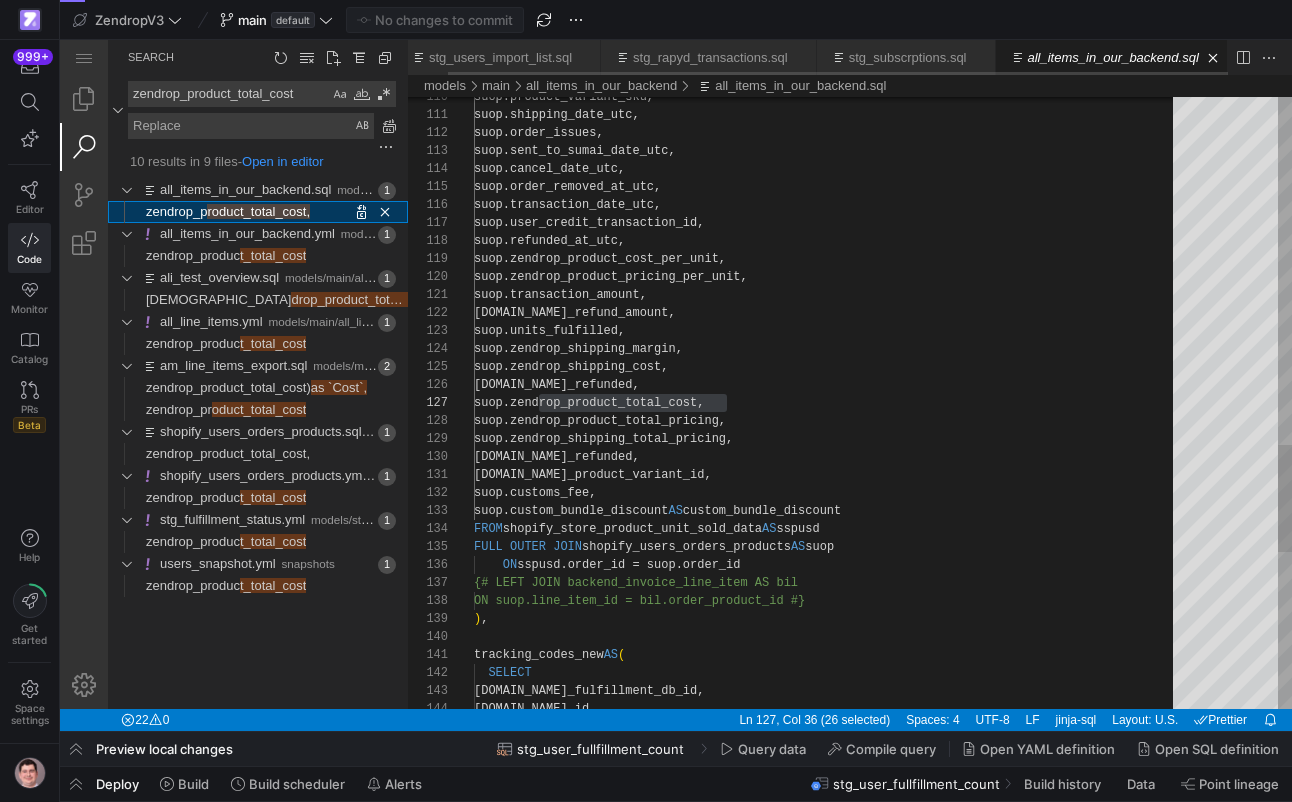 scroll, scrollTop: 0, scrollLeft: 41, axis: horizontal 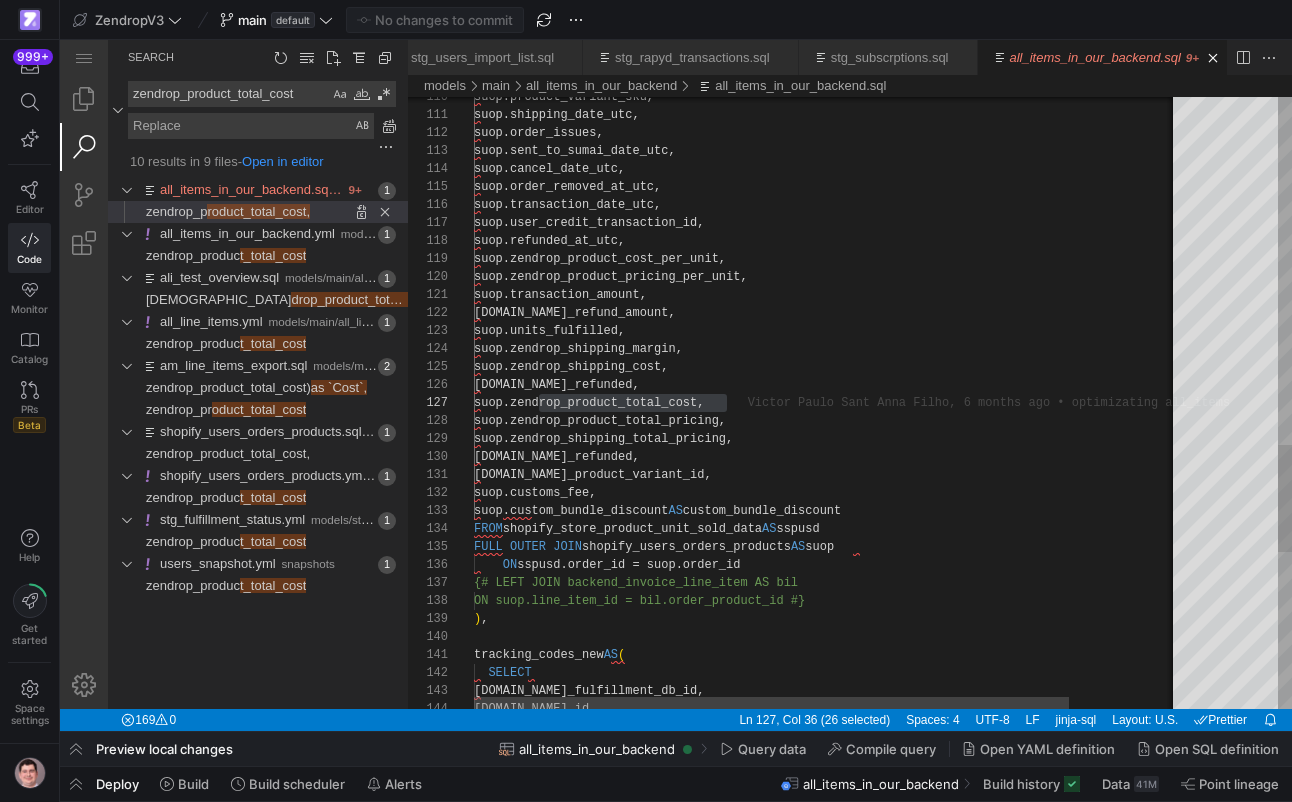 click on "suop.product_variant_sku,     suop.shipping_date_utc,     suop.order_issues,     suop.sent_to_sumai_date_utc,     suop.cancel_date_utc,     suop.order_removed_at_utc,     suop.transaction_date_utc,     suop.user_credit_transaction_id,     suop.refunded_at_utc,     suop.zendrop_product_cost_per_unit,     suop.zendrop_product_pricing_per_unit,     suop.transaction_amount,     [DOMAIN_NAME]_refund_amount,     suop.units_fulfilled,     suop.zendrop_shipping_margin,     suop.zendrop_shipping_cost,     [DOMAIN_NAME]_refunded,     suop.zendrop_product_total_cost,     suop.zendrop_product_total_pricing,     suop.zendrop_shipping_total_pricing,     [DOMAIN_NAME]_refunded,     [DOMAIN_NAME]_product_variant_id,     suop.customs_fee,     suop.custom_bundle_discount  AS  custom_bundle_discount FROM  shopify_store_product_unit_sold_data  AS  sspusd FULL OUTER JOIN  shopify_users_orders_products  AS  suop       ON ) , AS (" at bounding box center (892, -137) 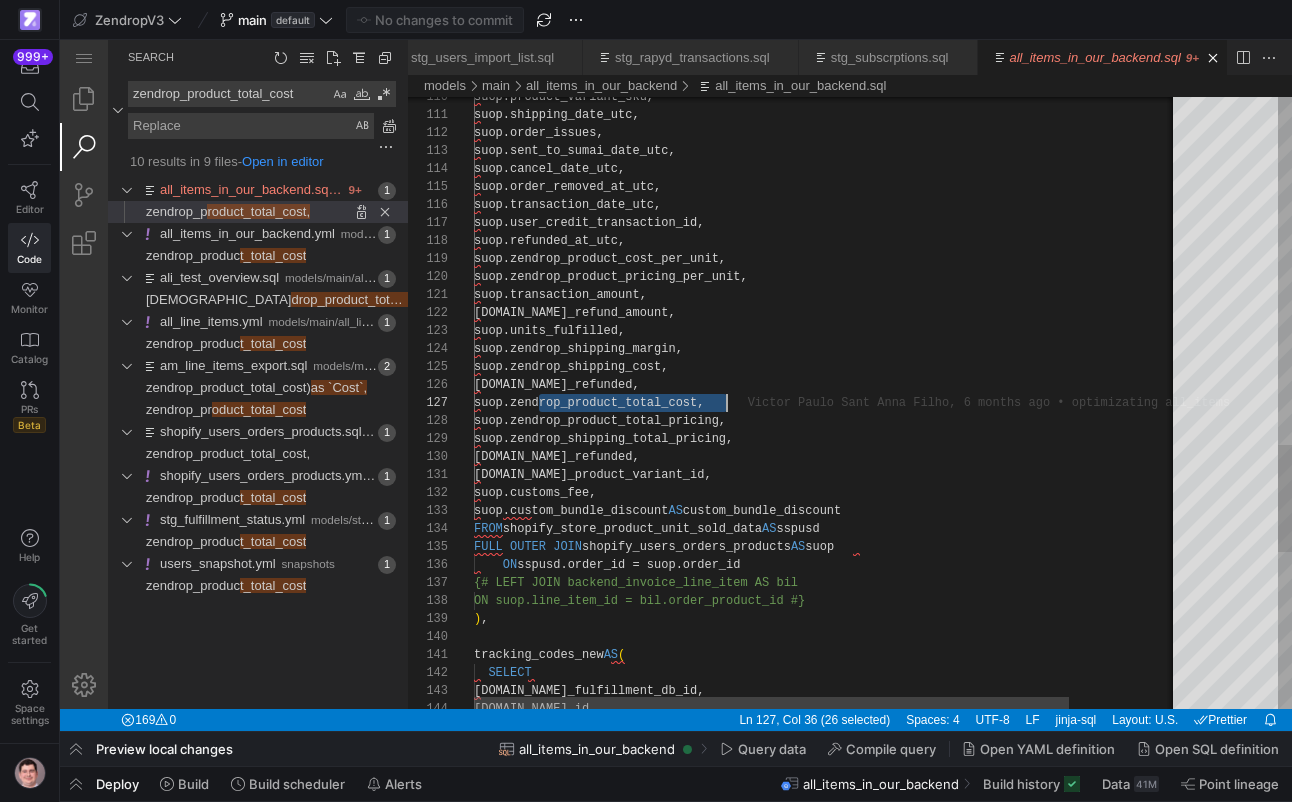 click on "suop.product_variant_sku,     suop.shipping_date_utc,     suop.order_issues,     suop.sent_to_sumai_date_utc,     suop.cancel_date_utc,     suop.order_removed_at_utc,     suop.transaction_date_utc,     suop.user_credit_transaction_id,     suop.refunded_at_utc,     suop.zendrop_product_cost_per_unit,     suop.zendrop_product_pricing_per_unit,     suop.transaction_amount,     [DOMAIN_NAME]_refund_amount,     suop.units_fulfilled,     suop.zendrop_shipping_margin,     suop.zendrop_shipping_cost,     [DOMAIN_NAME]_refunded,     suop.zendrop_product_total_cost,     suop.zendrop_product_total_pricing,     suop.zendrop_shipping_total_pricing,     [DOMAIN_NAME]_refunded,     [DOMAIN_NAME]_product_variant_id,     suop.customs_fee,     suop.custom_bundle_discount  AS  custom_bundle_discount FROM  shopify_store_product_unit_sold_data  AS  sspusd FULL OUTER JOIN  shopify_users_orders_products  AS  suop       ON ) , AS (" at bounding box center [892, -137] 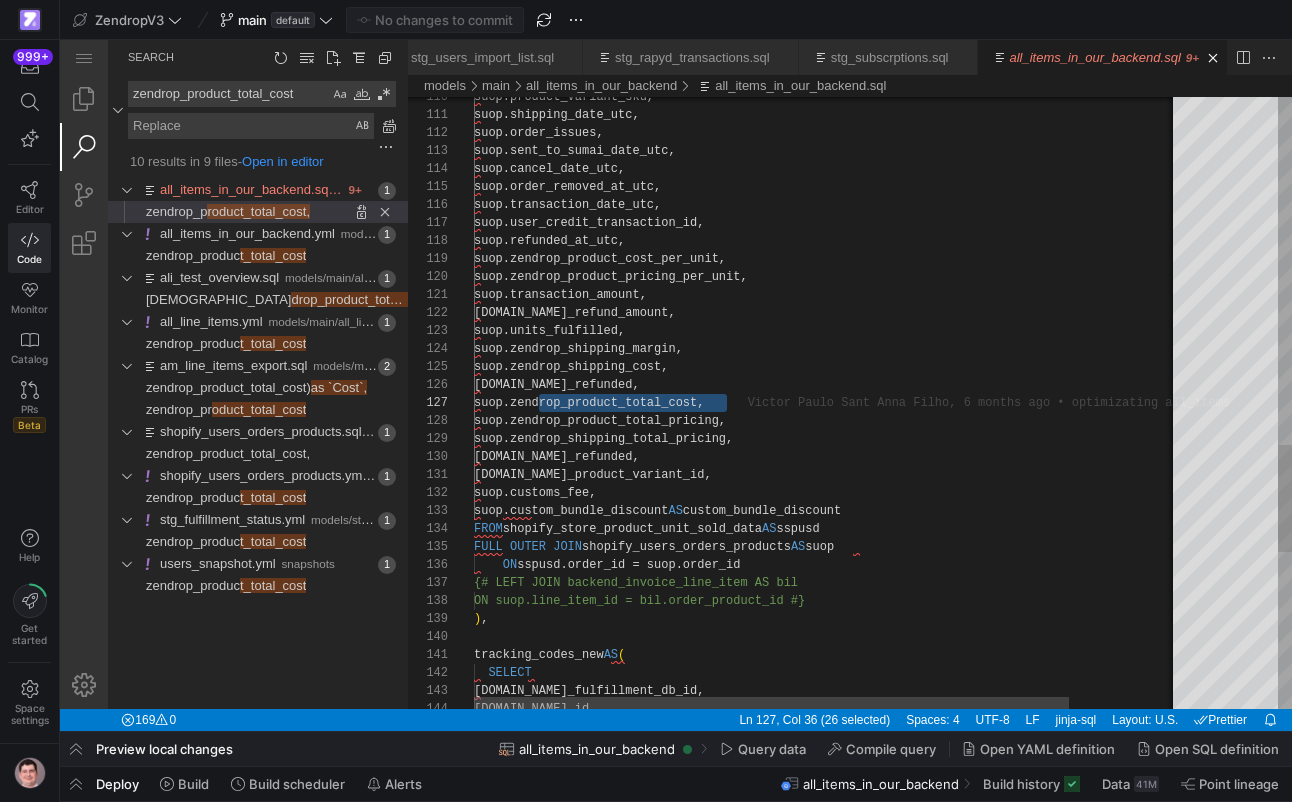 type on "[DOMAIN_NAME]_product_variant_id,
suop.customs_fee,
suop.custom_bundle_discount AS custom_bundle_discount
FROM shopify_store_product_unit_sold_data AS sspusd
FULL OUTER JOIN shopify_users_orders_products AS suop
ON sspusd.order_id = suop.order_id
{# LEFT JOIN backend_invoice_line_item AS bil
ON suop.line_item_id = bil.order_product_id #}
)," 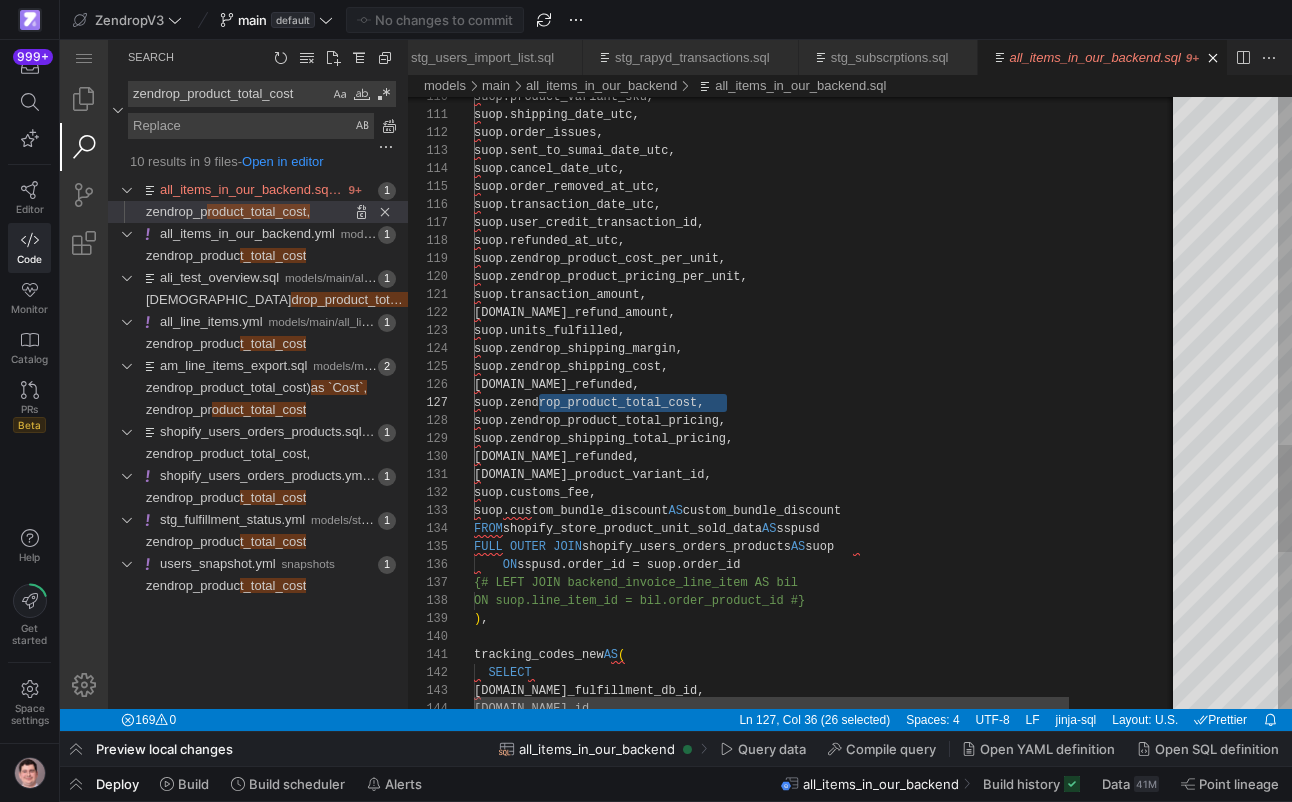 click on "suop.product_variant_sku,     suop.shipping_date_utc,     suop.order_issues,     suop.sent_to_sumai_date_utc,     suop.cancel_date_utc,     suop.order_removed_at_utc,     suop.transaction_date_utc,     suop.user_credit_transaction_id,     suop.refunded_at_utc,     suop.zendrop_product_cost_per_unit,     suop.zendrop_product_pricing_per_unit,     suop.transaction_amount,     [DOMAIN_NAME]_refund_amount,     suop.units_fulfilled,     suop.zendrop_shipping_margin,     suop.zendrop_shipping_cost,     [DOMAIN_NAME]_refunded,     suop.zendrop_product_total_cost,     suop.zendrop_product_total_pricing,     suop.zendrop_shipping_total_pricing,     [DOMAIN_NAME]_refunded,     [DOMAIN_NAME]_product_variant_id,     suop.customs_fee,     suop.custom_bundle_discount  AS  custom_bundle_discount FROM  shopify_store_product_unit_sold_data  AS  sspusd FULL OUTER JOIN  shopify_users_orders_products  AS  suop       ON ) , AS (" at bounding box center [892, -137] 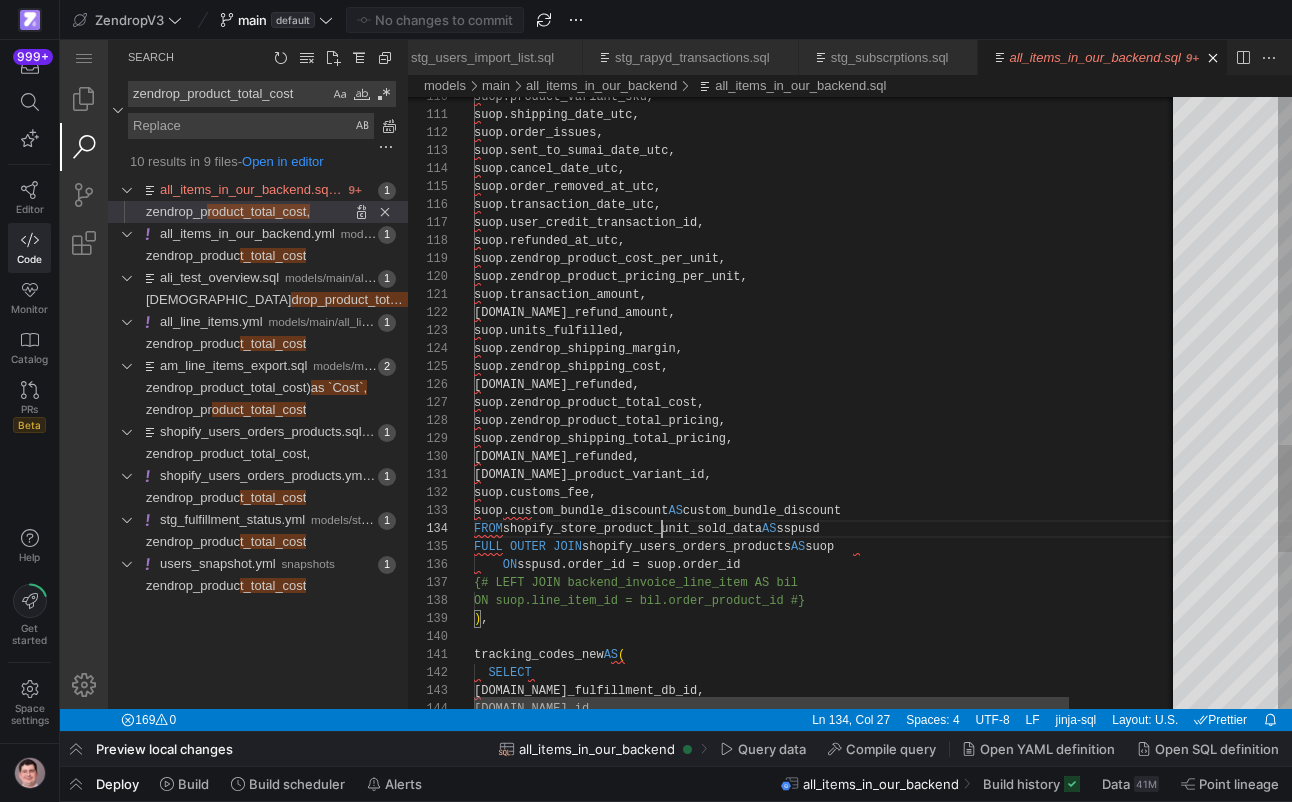 click on "suop.product_variant_sku,     suop.shipping_date_utc,     suop.order_issues,     suop.sent_to_sumai_date_utc,     suop.cancel_date_utc,     suop.order_removed_at_utc,     suop.transaction_date_utc,     suop.user_credit_transaction_id,     suop.refunded_at_utc,     suop.zendrop_product_cost_per_unit,     suop.zendrop_product_pricing_per_unit,     suop.transaction_amount,     [DOMAIN_NAME]_refund_amount,     suop.units_fulfilled,     suop.zendrop_shipping_margin,     suop.zendrop_shipping_cost,     [DOMAIN_NAME]_refunded,     suop.zendrop_product_total_cost,     suop.zendrop_product_total_pricing,     suop.zendrop_shipping_total_pricing,     [DOMAIN_NAME]_refunded,     [DOMAIN_NAME]_product_variant_id,     suop.customs_fee,     suop.custom_bundle_discount  AS  custom_bundle_discount FROM  shopify_store_product_unit_sold_data  AS  sspusd FULL OUTER JOIN  shopify_users_orders_products  AS  suop       ON ) , AS (" at bounding box center (892, -137) 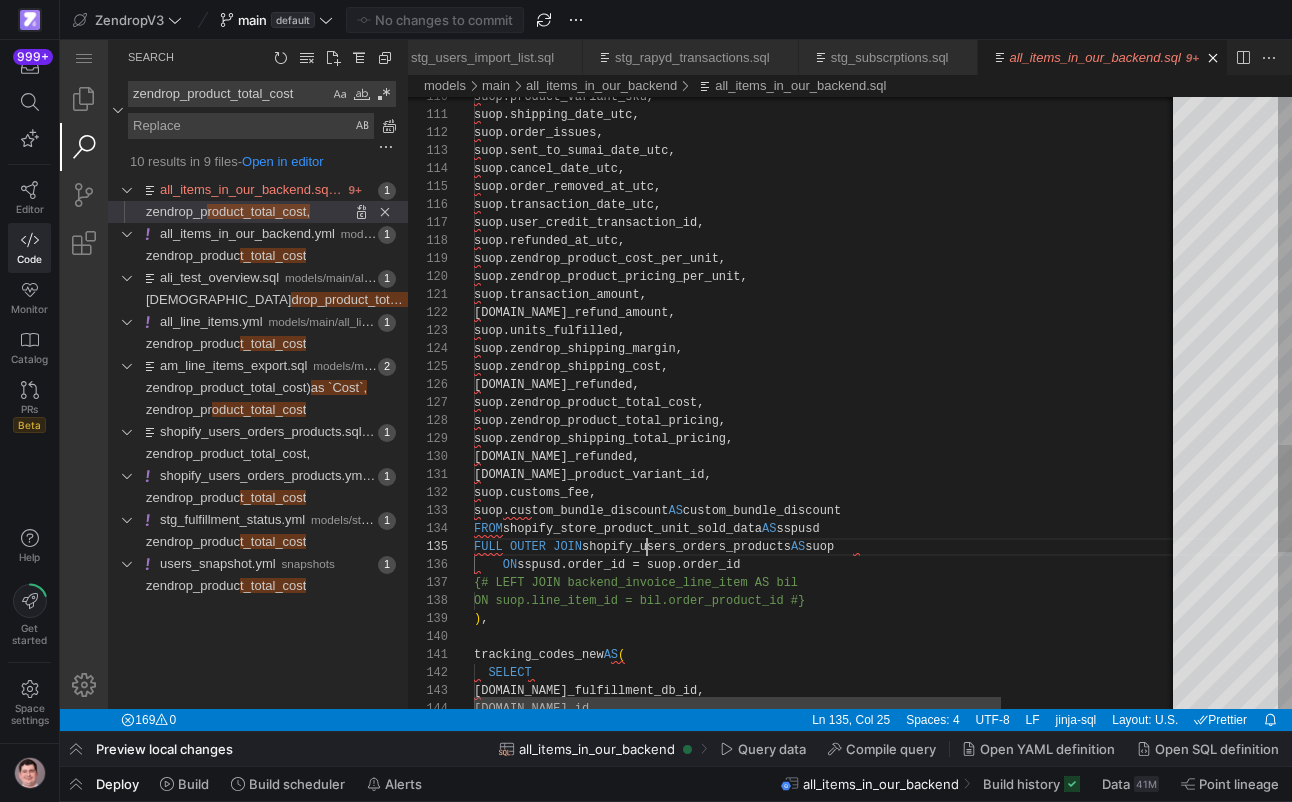 click on "suop.product_variant_sku,     suop.shipping_date_utc,     suop.order_issues,     suop.sent_to_sumai_date_utc,     suop.cancel_date_utc,     suop.order_removed_at_utc,     suop.transaction_date_utc,     suop.user_credit_transaction_id,     suop.refunded_at_utc,     suop.zendrop_product_cost_per_unit,     suop.zendrop_product_pricing_per_unit,     suop.transaction_amount,     [DOMAIN_NAME]_refund_amount,     suop.units_fulfilled,     suop.zendrop_shipping_margin,     suop.zendrop_shipping_cost,     [DOMAIN_NAME]_refunded,     suop.zendrop_product_total_cost,     suop.zendrop_product_total_pricing,     suop.zendrop_shipping_total_pricing,     [DOMAIN_NAME]_refunded,     [DOMAIN_NAME]_product_variant_id,     suop.customs_fee,     suop.custom_bundle_discount  AS  custom_bundle_discount FROM  shopify_store_product_unit_sold_data  AS  sspusd FULL OUTER JOIN  shopify_users_orders_products  AS  suop       ON ) , AS (" at bounding box center (946, -137) 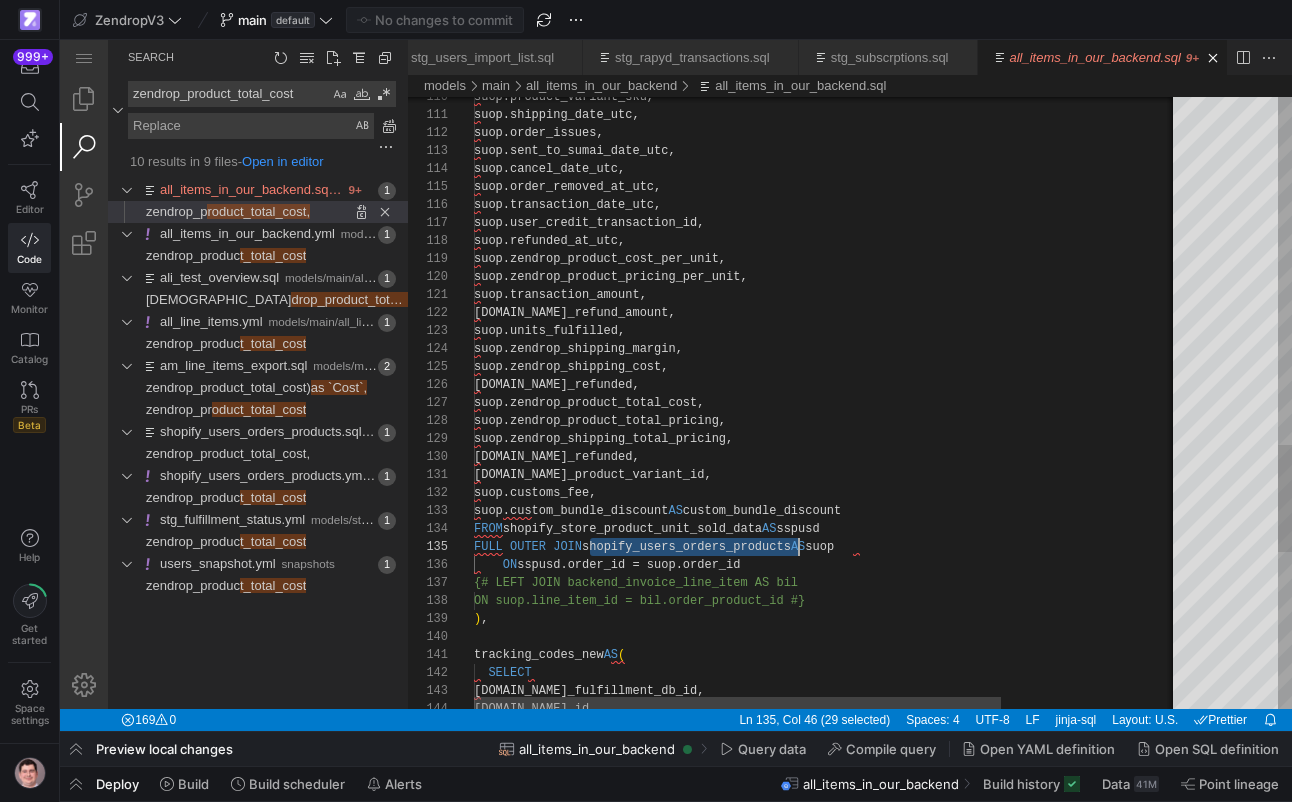 click on "suop.product_variant_sku,     suop.shipping_date_utc,     suop.order_issues,     suop.sent_to_sumai_date_utc,     suop.cancel_date_utc,     suop.order_removed_at_utc,     suop.transaction_date_utc,     suop.user_credit_transaction_id,     suop.refunded_at_utc,     suop.zendrop_product_cost_per_unit,     suop.zendrop_product_pricing_per_unit,     suop.transaction_amount,     [DOMAIN_NAME]_refund_amount,     suop.units_fulfilled,     suop.zendrop_shipping_margin,     suop.zendrop_shipping_cost,     [DOMAIN_NAME]_refunded,     suop.zendrop_product_total_cost,     suop.zendrop_product_total_pricing,     suop.zendrop_shipping_total_pricing,     [DOMAIN_NAME]_refunded,     [DOMAIN_NAME]_product_variant_id,     suop.customs_fee,     suop.custom_bundle_discount  AS  custom_bundle_discount FROM  shopify_store_product_unit_sold_data  AS  sspusd FULL OUTER JOIN  shopify_users_orders_products  AS  suop       ON ) , AS (" at bounding box center (946, -137) 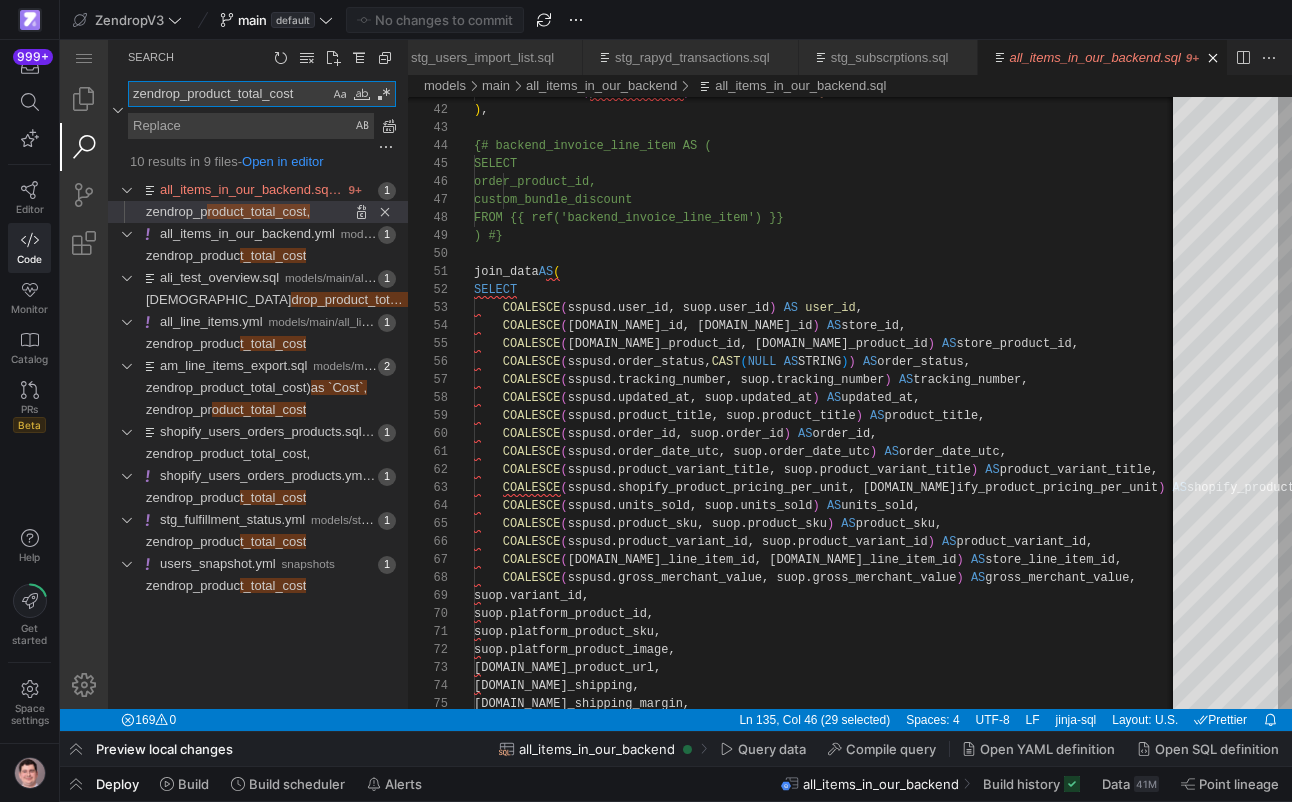 click on "zendrop_product_total_cost" at bounding box center (229, 94) 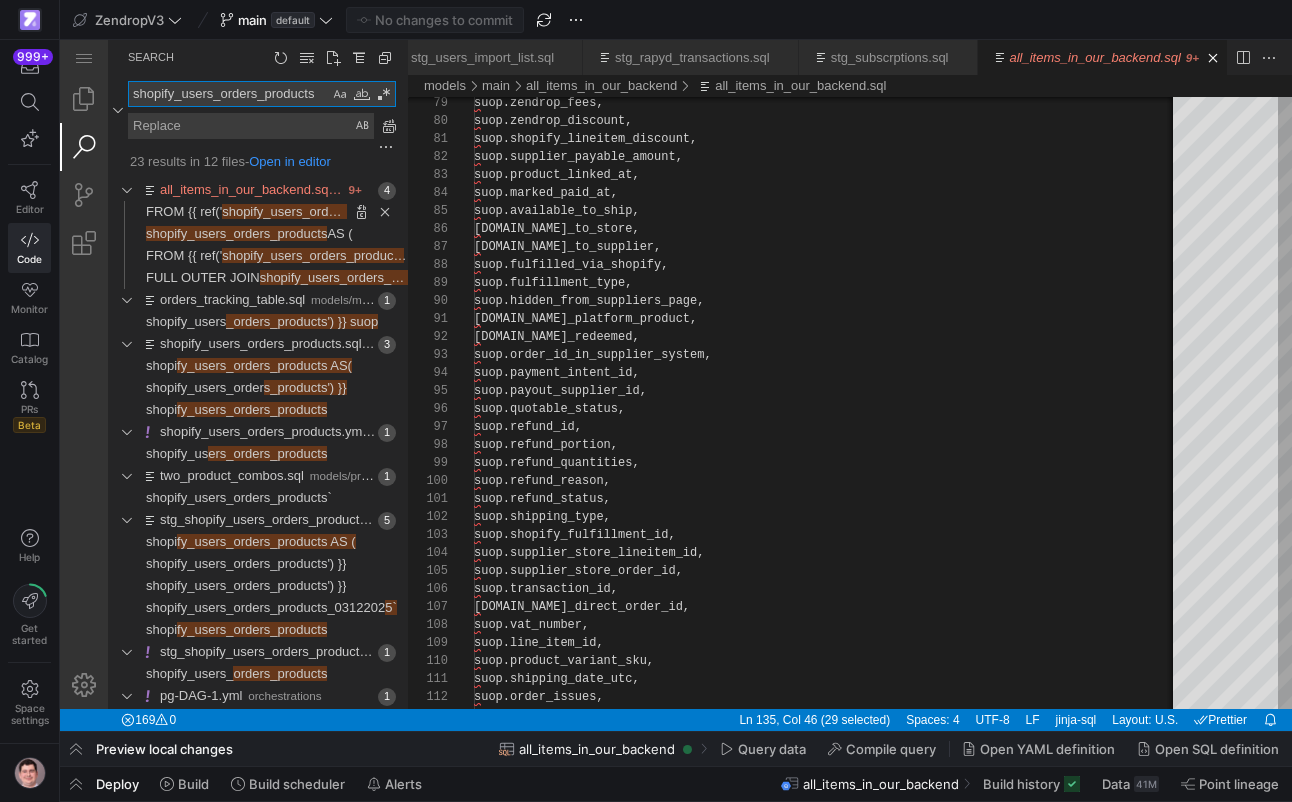 type on "shopify_users_orders_products" 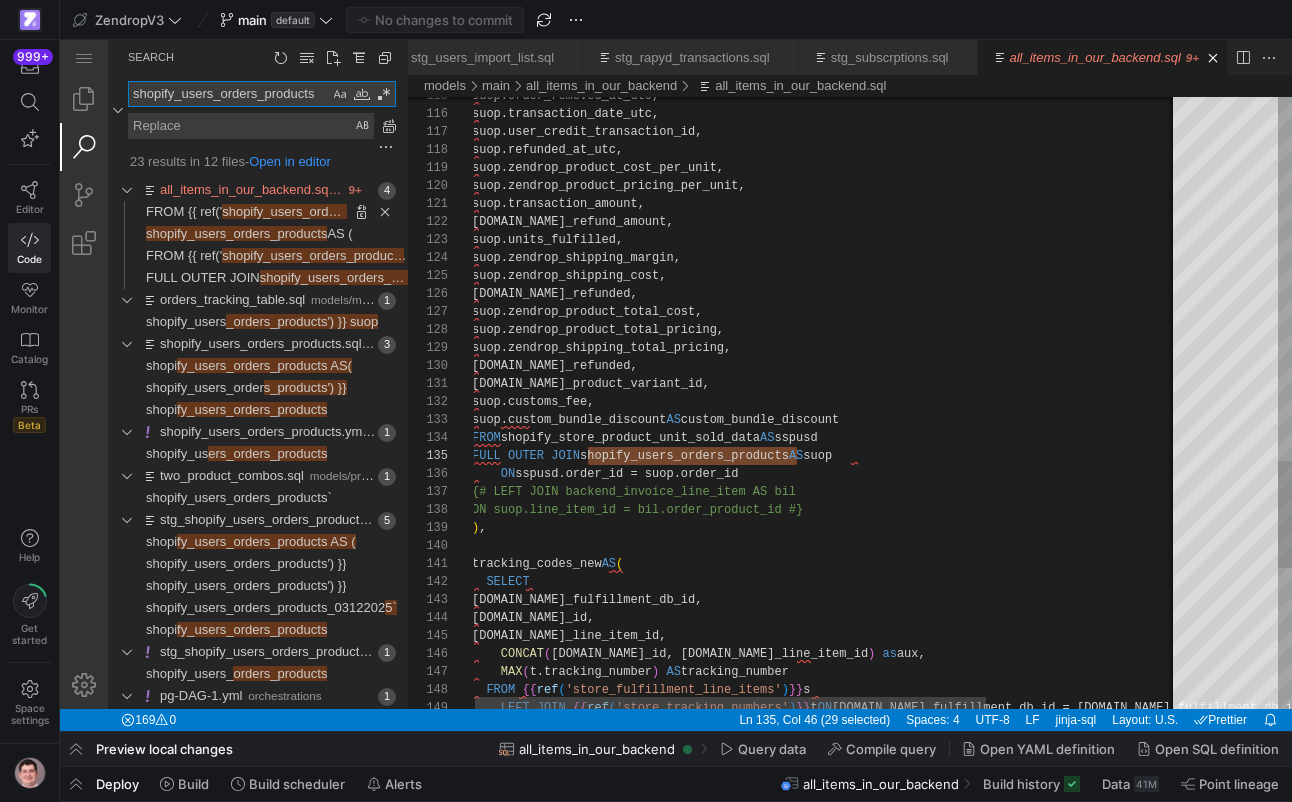 click on "suop.user_credit_transaction_id,     suop.refunded_at_utc,     suop.zendrop_product_cost_per_unit,     suop.zendrop_product_pricing_per_unit,     suop.transaction_amount,     [DOMAIN_NAME]_refund_amount,     suop.units_fulfilled,     suop.zendrop_shipping_margin,     suop.zendrop_shipping_cost,     [DOMAIN_NAME]_refunded,     suop.zendrop_product_total_cost,     suop.zendrop_product_total_pricing,     suop.zendrop_shipping_total_pricing,     [DOMAIN_NAME]_refunded,     [DOMAIN_NAME]_product_variant_id,     suop.customs_fee,     suop.custom_bundle_discount  AS  custom_bundle_discount FROM  shopify_store_product_unit_sold_data  AS  sspusd FULL OUTER JOIN  shopify_users_orders_products  AS  suop       ON  sspusd.order_id = suop.order_id {# LEFT JOIN backend_invoice_line_item AS bil     ON suop.line_item_id = bil.order_product_id #} ) , tracking_codes_new  AS (    SELECT       [DOMAIN_NAME]_fulfillment_db_id,      ( )" at bounding box center (959, -228) 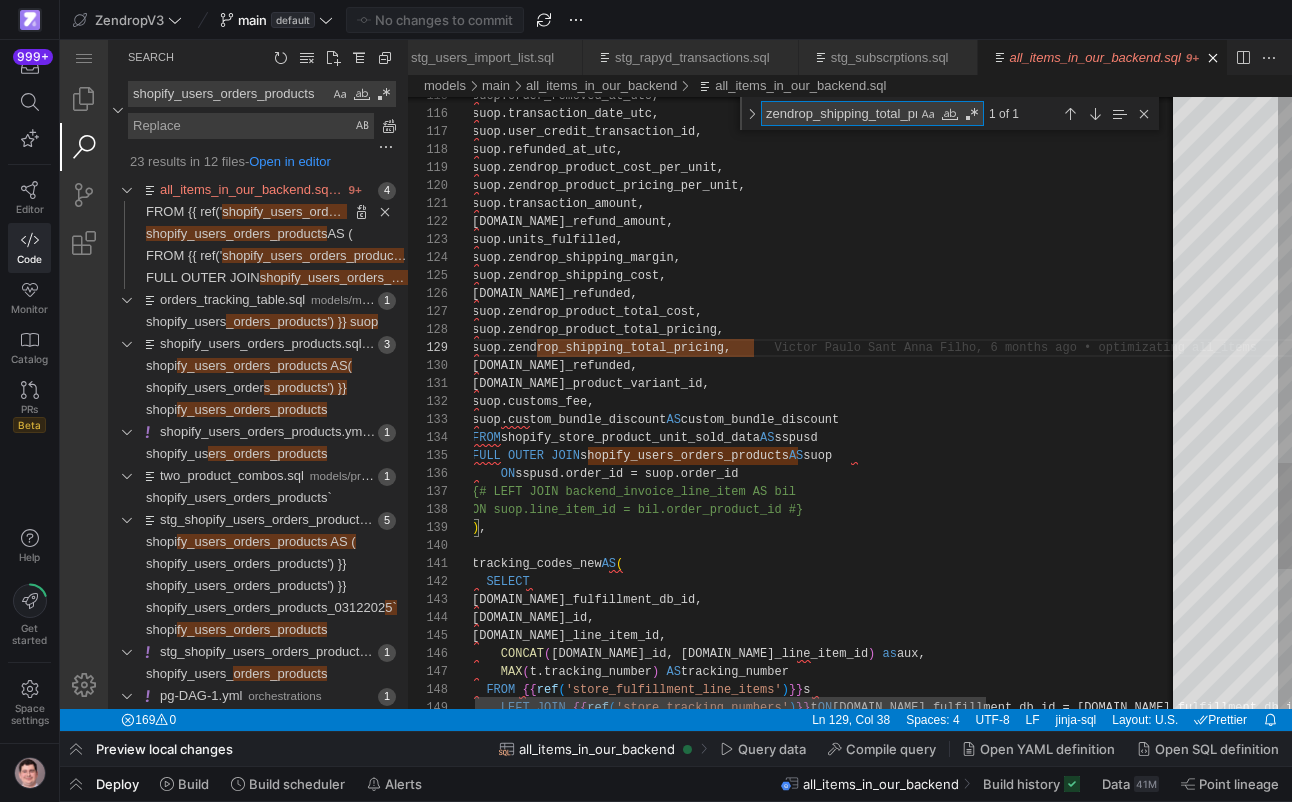 type on "[DOMAIN_NAME]_product_variant_id,
suop.customs_fee,
suop.custom_bundle_discount AS custom_bundle_discount
FROM shopify_store_product_unit_sold_data AS sspusd
FULL OUTER JOIN shopify_users_orders_products AS suop
ON sspusd.order_id = suop.order_id
{# LEFT JOIN backend_invoice_line_item AS bil
ON suop.line_item_id = bil.order_product_id #}
)," 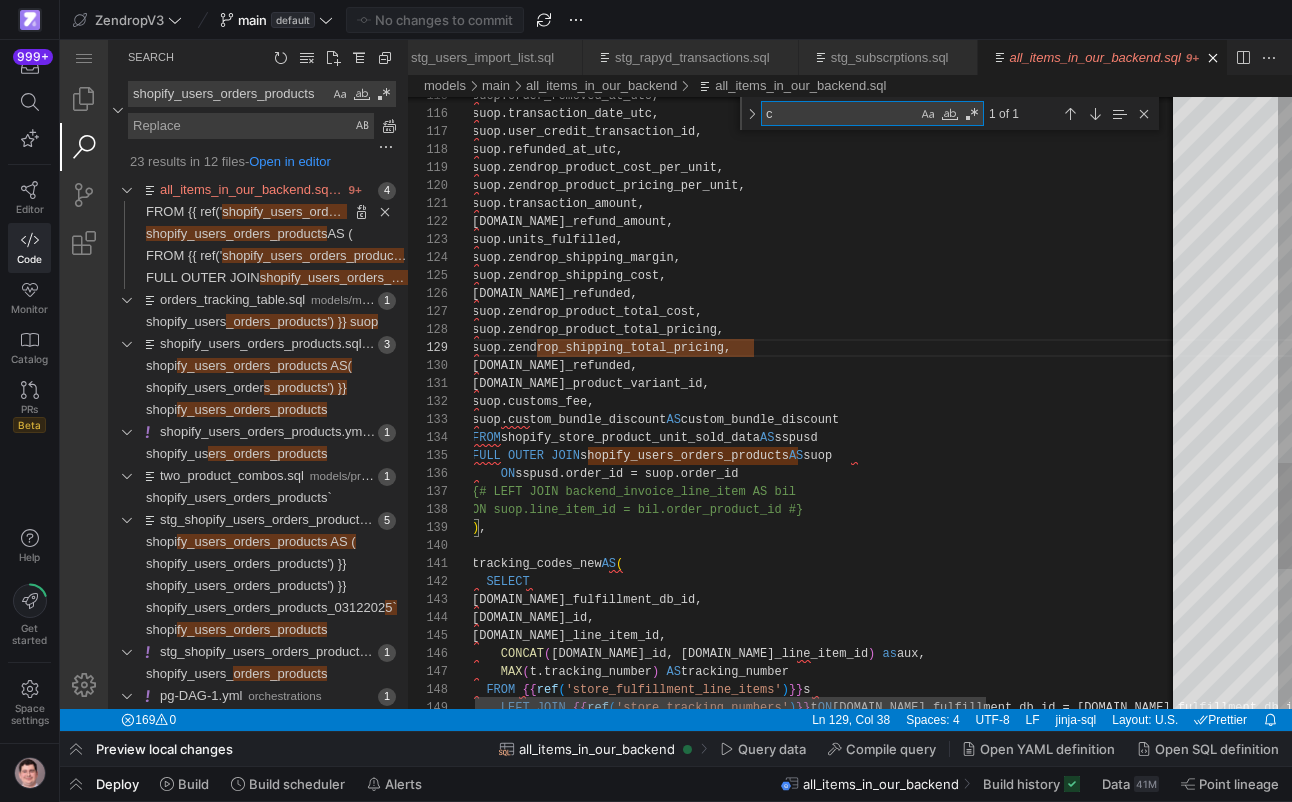 type on "co" 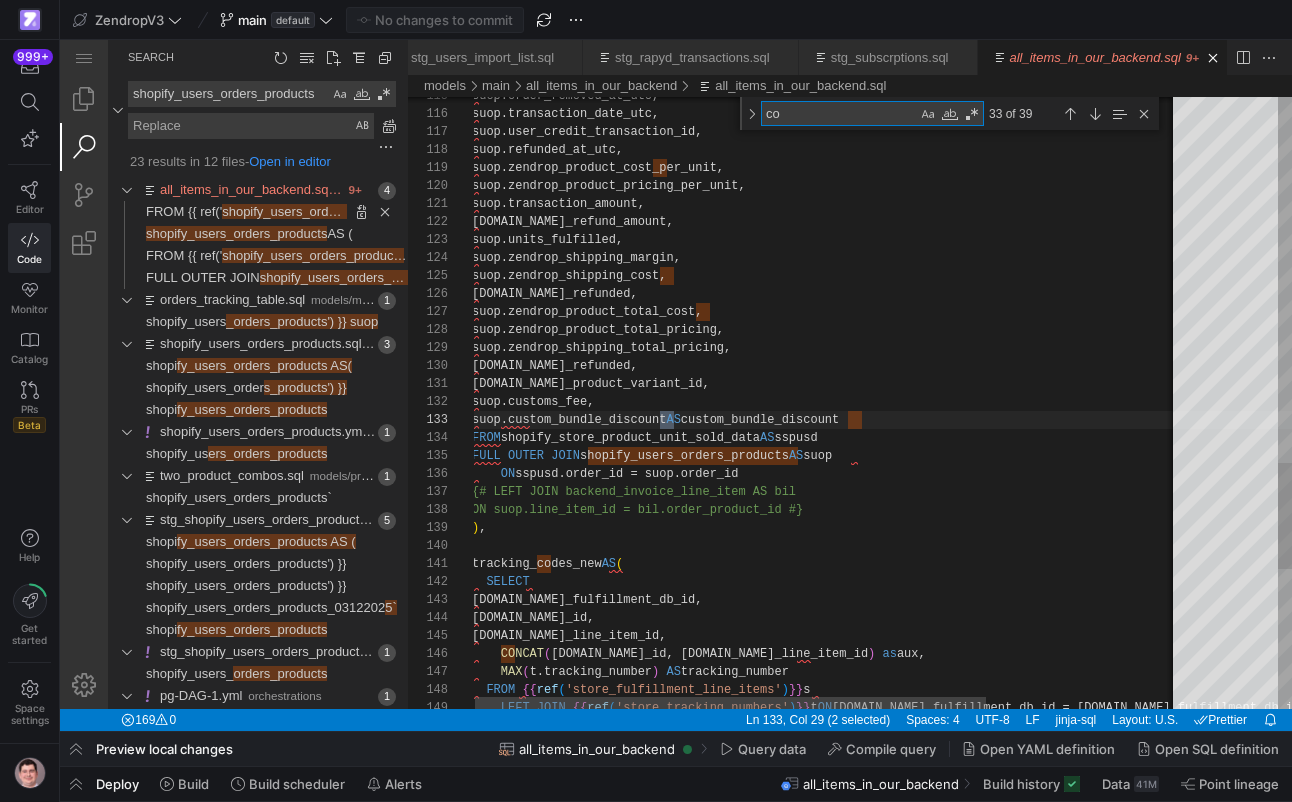 type on "suop.shipping_date_utc,
suop.order_issues,
suop.sent_to_sumai_date_utc,
suop.cancel_date_utc,
suop.order_removed_at_utc,
suop.transaction_date_utc,
suop.user_credit_transaction_id,
suop.refunded_at_utc,
suop.zendrop_product_cost_per_unit,
suop.zendrop_product_pricing_per_unit," 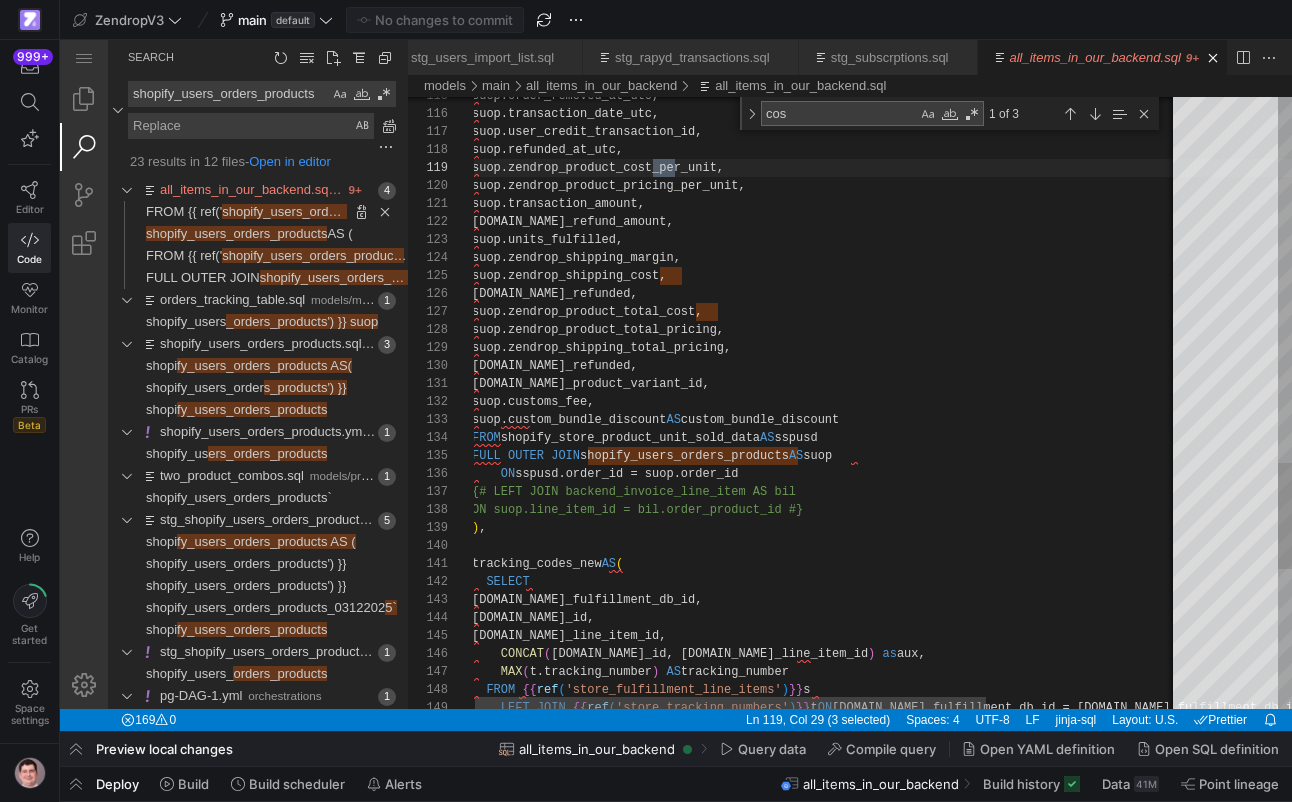 type on "cost" 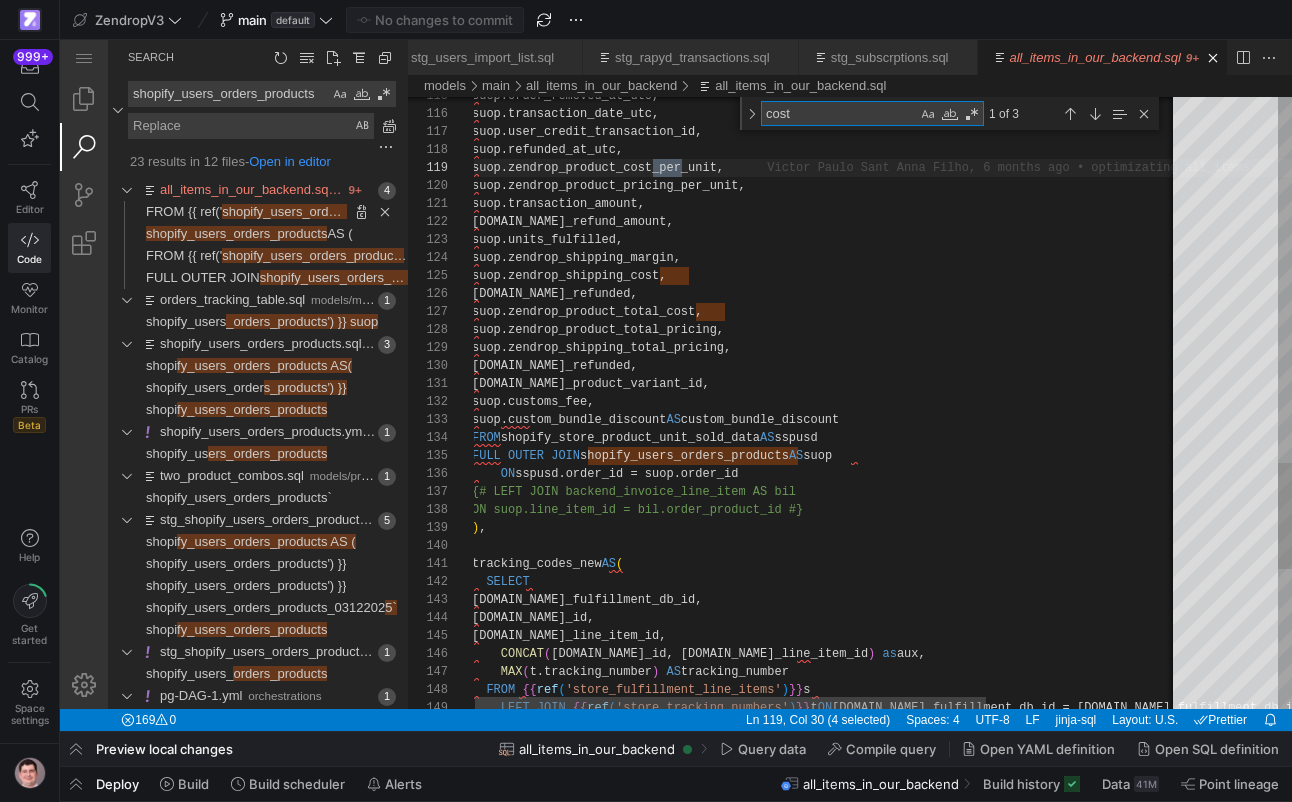 type on "suop.transaction_amount,
[DOMAIN_NAME]_refund_amount,
suop.units_fulfilled,
suop.zendrop_shipping_margin,
suop.zendrop_shipping_cost,
[DOMAIN_NAME]_refunded,
suop.zendrop_product_total_cost,
suop.zendrop_product_total_pricing,
suop.zendrop_shipping_total_pricing,
[DOMAIN_NAME]_refunded," 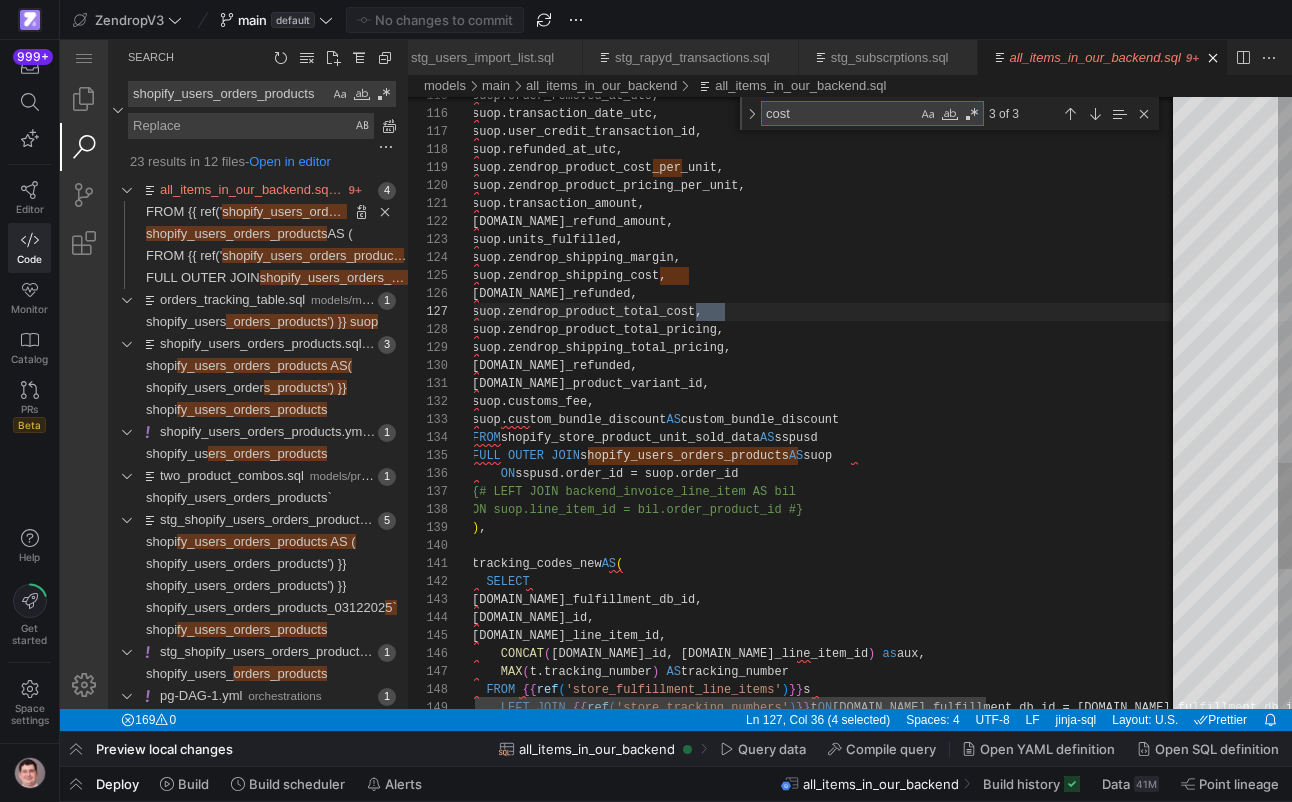 scroll, scrollTop: 180, scrollLeft: 253, axis: both 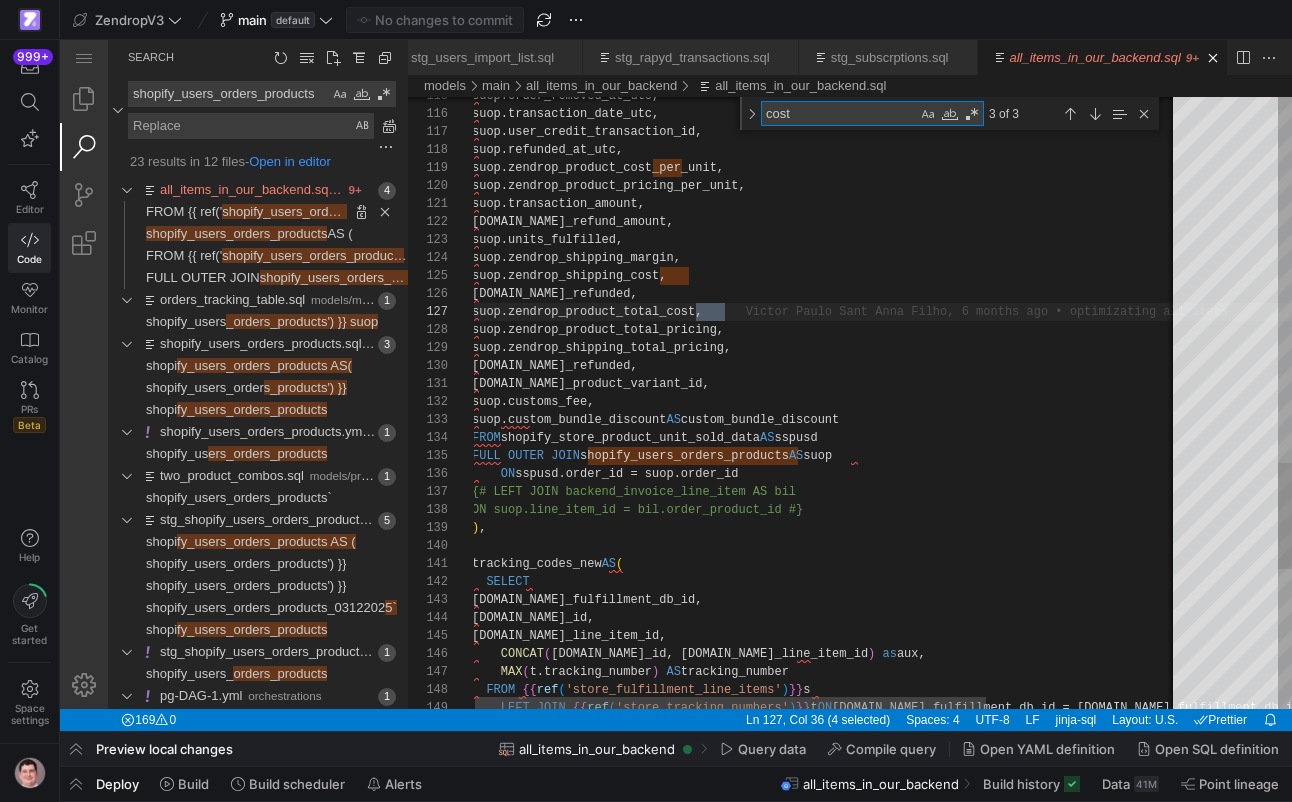 type on "cost" 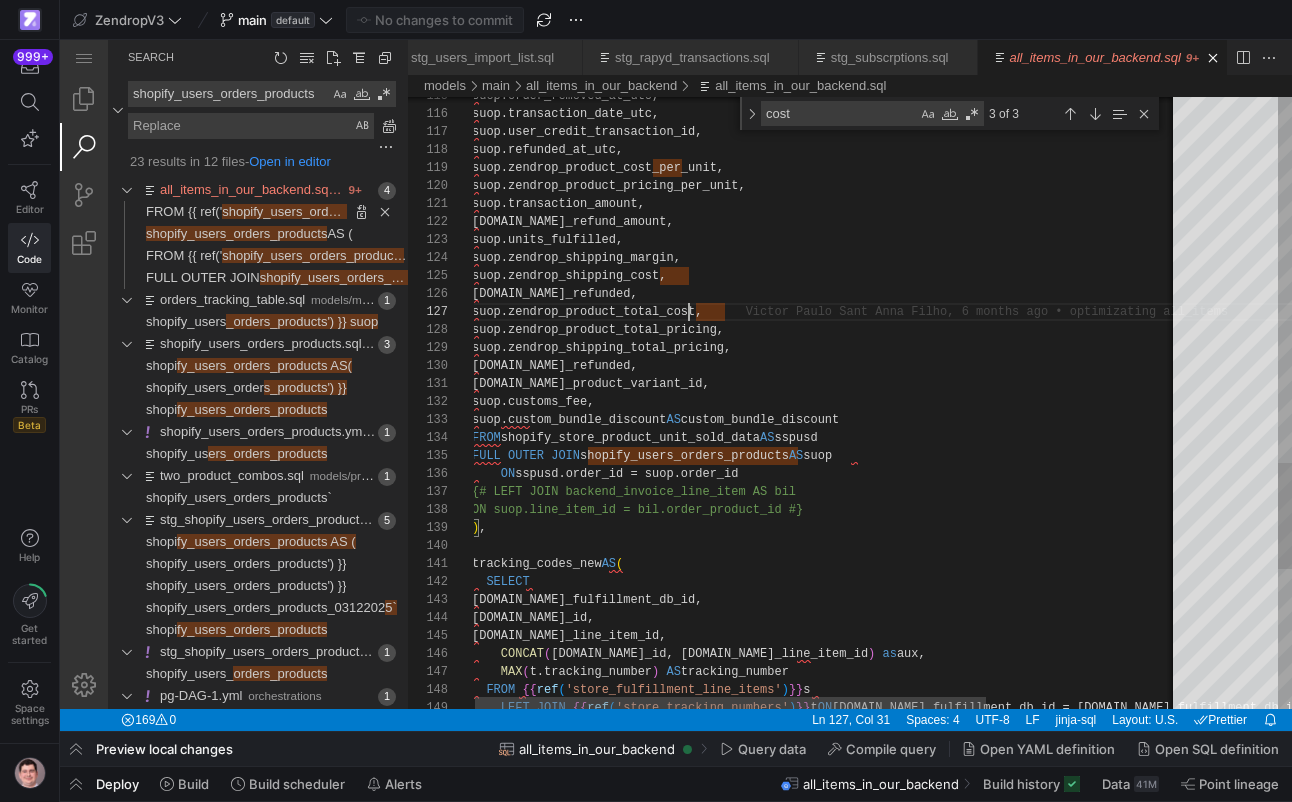 click on "suop.user_credit_transaction_id,     suop.refunded_at_utc,     suop.zendrop_product_cost_per_unit,     suop.zendrop_product_pricing_per_unit,     suop.transaction_amount,     [DOMAIN_NAME]_refund_amount,     suop.units_fulfilled,     suop.zendrop_shipping_margin,     suop.zendrop_shipping_cost,     [DOMAIN_NAME]_refunded,     suop.zendrop_product_total_cost,     suop.zendrop_product_total_pricing,     suop.zendrop_shipping_total_pricing,     [DOMAIN_NAME]_refunded,     [DOMAIN_NAME]_product_variant_id,     suop.customs_fee,     suop.custom_bundle_discount  AS  custom_bundle_discount FROM  shopify_store_product_unit_sold_data  AS  sspusd FULL OUTER JOIN  shopify_users_orders_products  AS  suop       ON  sspusd.order_id = suop.order_id {# LEFT JOIN backend_invoice_line_item AS bil     ON suop.line_item_id = bil.order_product_id #} ) , tracking_codes_new  AS (    SELECT       [DOMAIN_NAME]_fulfillment_db_id,      ( )" at bounding box center (959, -245) 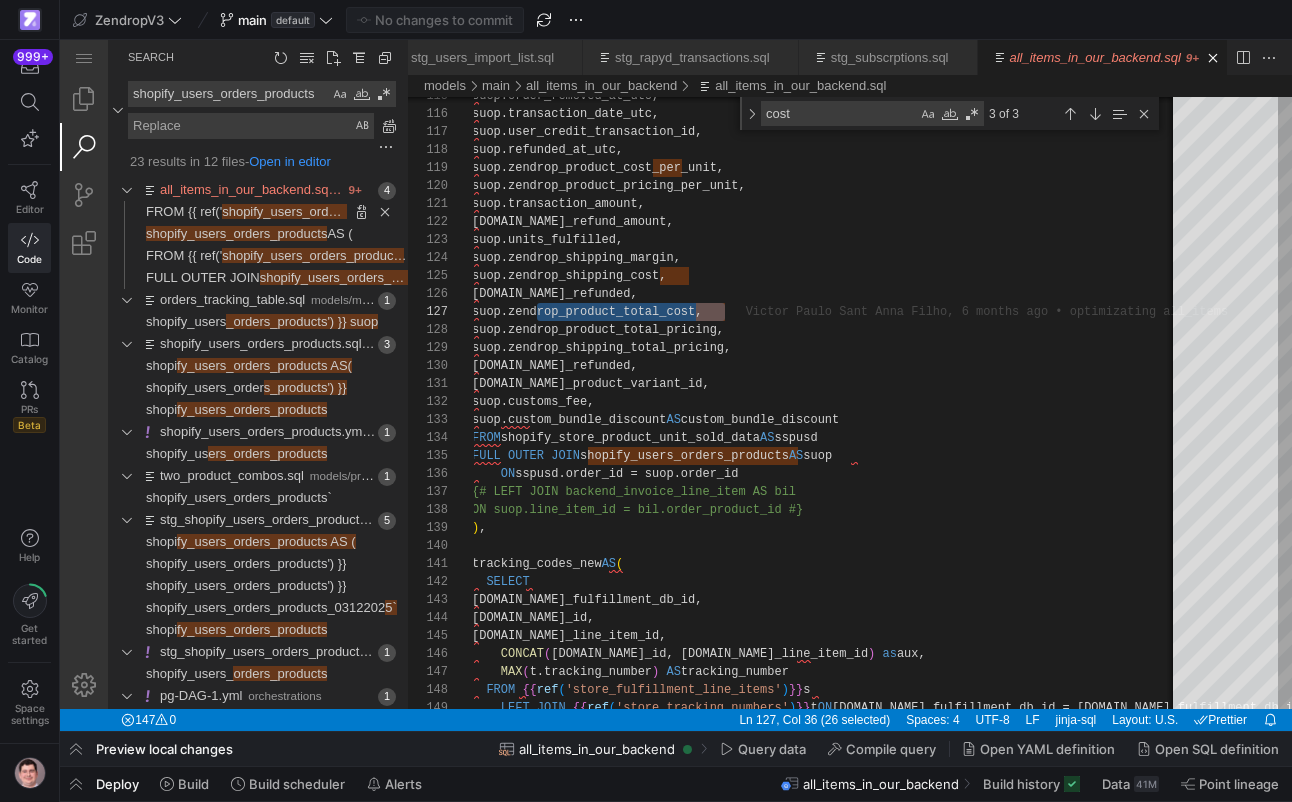 click on "shopify_users_orders_products" at bounding box center (229, 94) 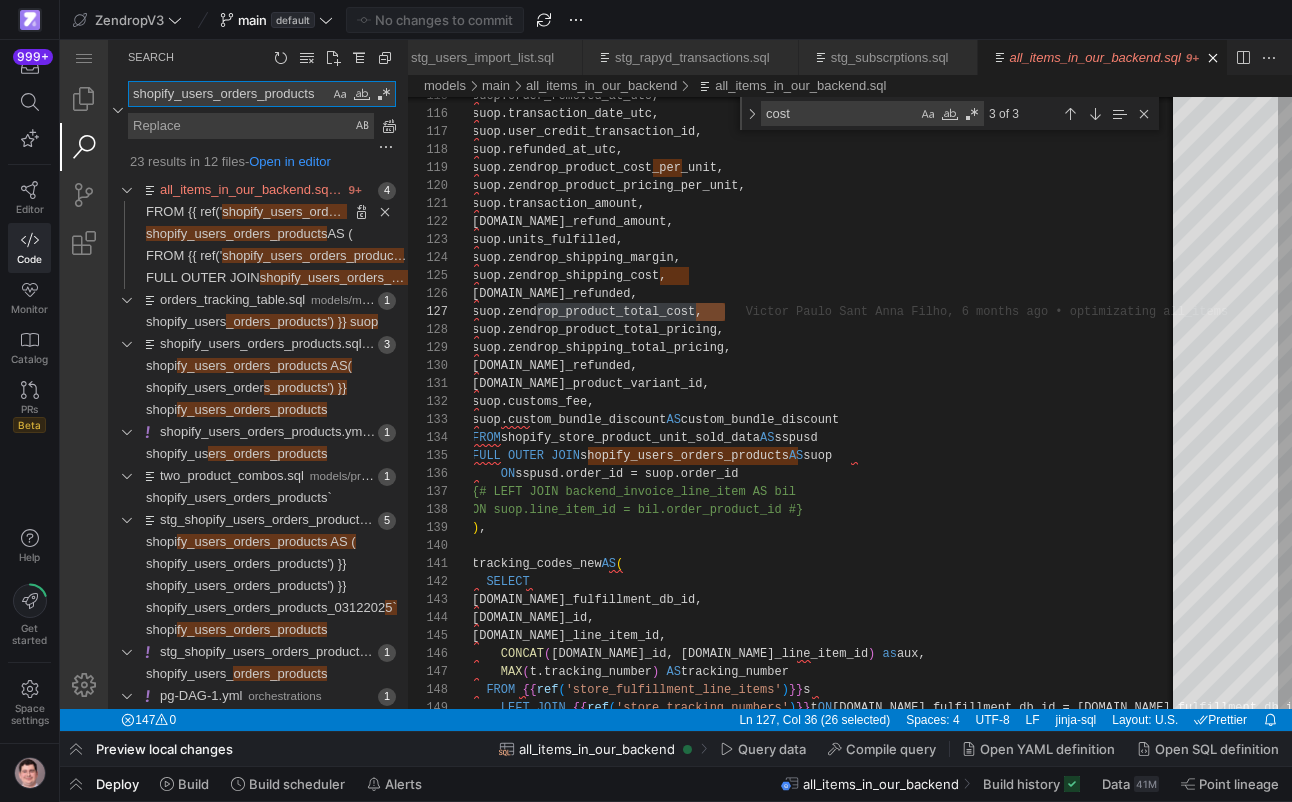 click on "shopify_users_orders_products" at bounding box center (229, 94) 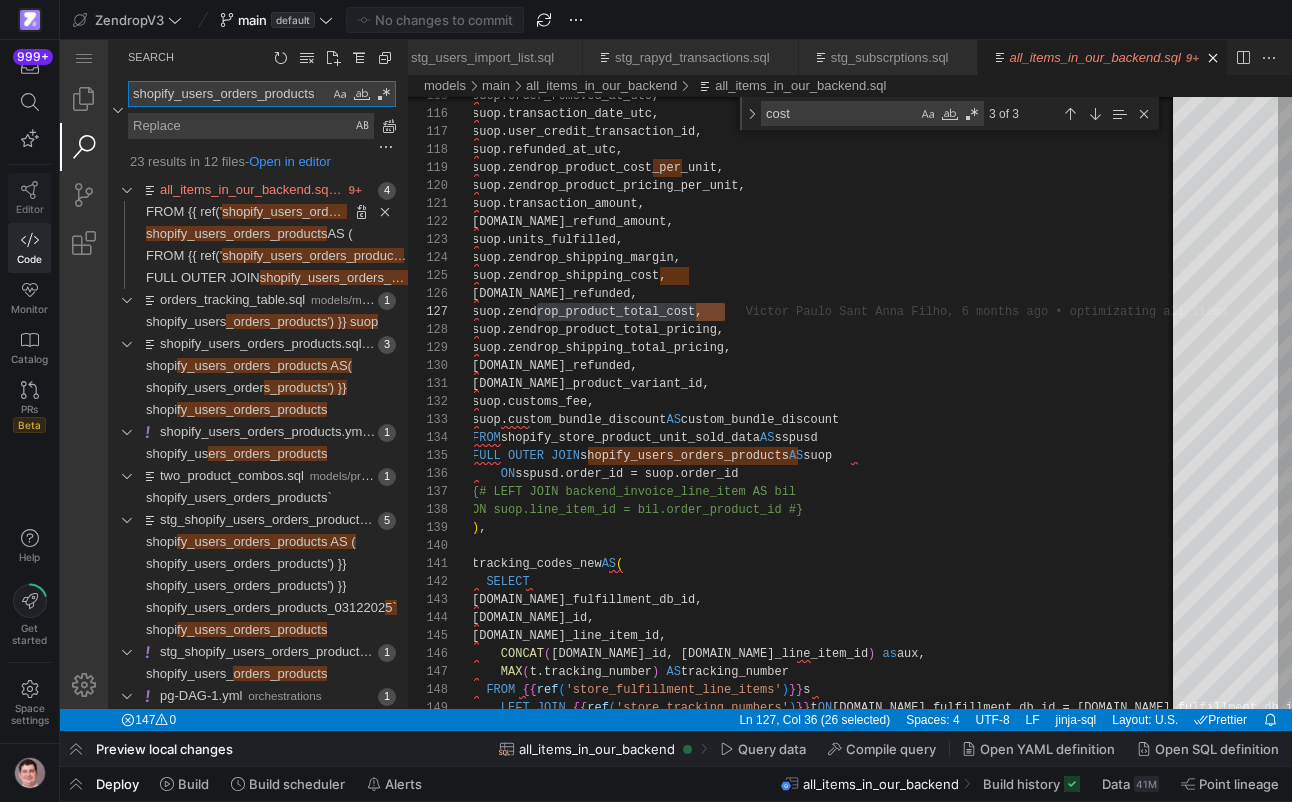click on "Editor" 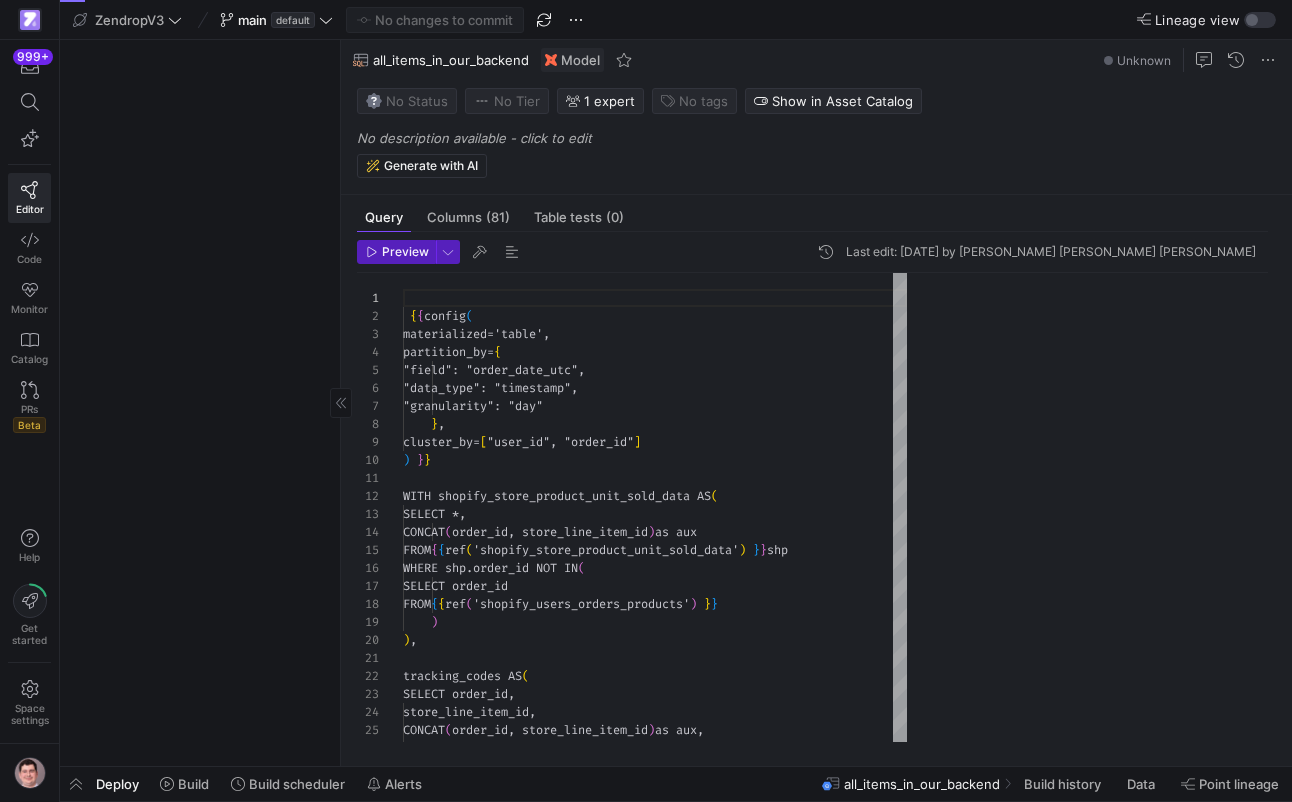 scroll, scrollTop: 180, scrollLeft: 0, axis: vertical 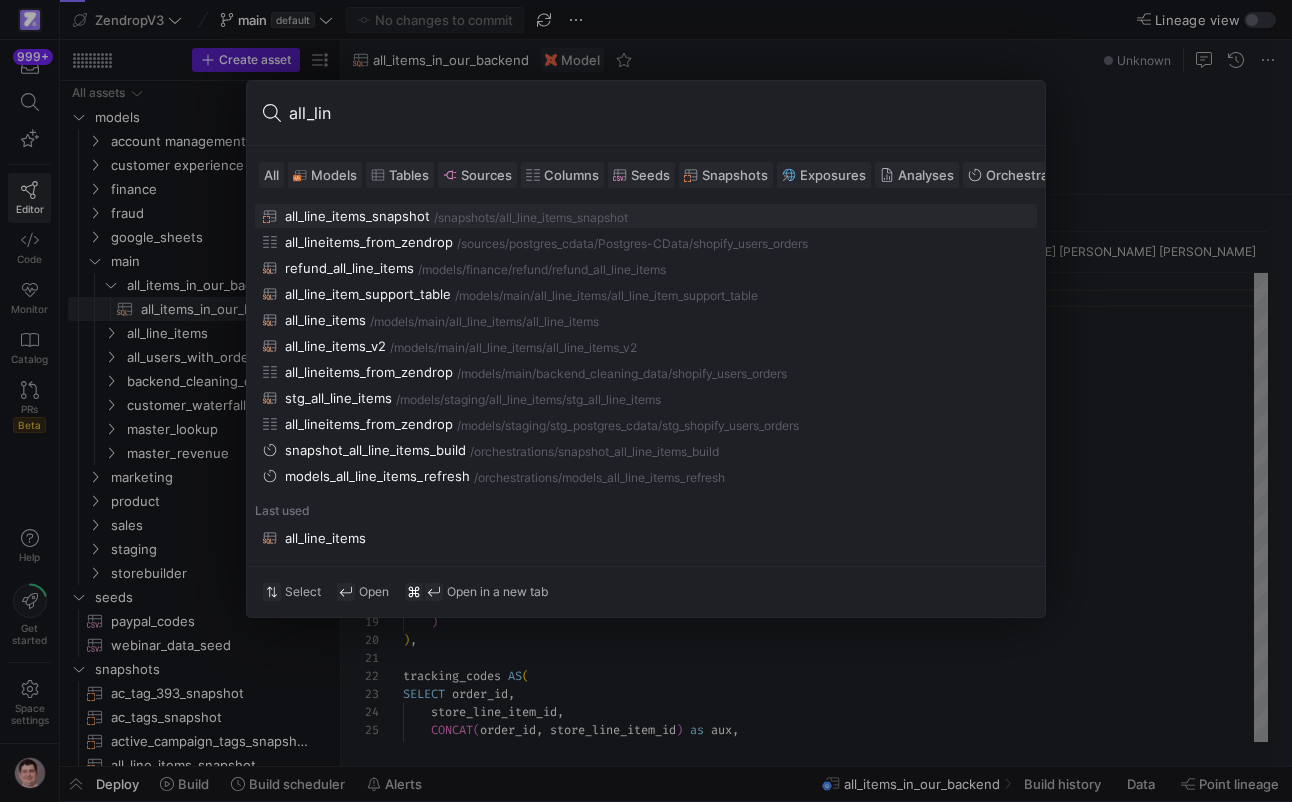 type on "all_line" 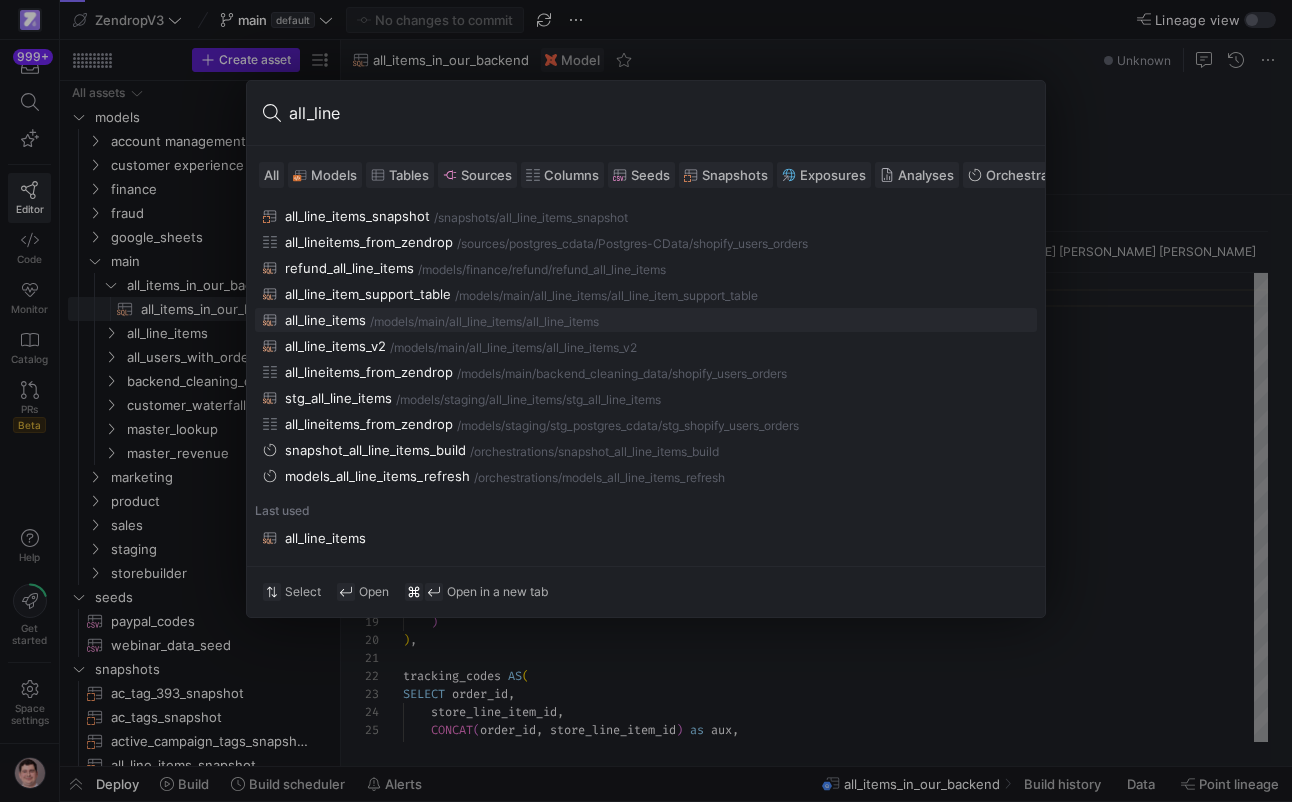 type on "-- ## Final Model: Order Performance
-- Joins stg_first_order with user fulfillment counts, product categories, and store platforms.
{{ config(
materialized='table',
partition_by={
"field": "order_date_utc",
"data_type": "timestamp",
"granularity": "day"
}," 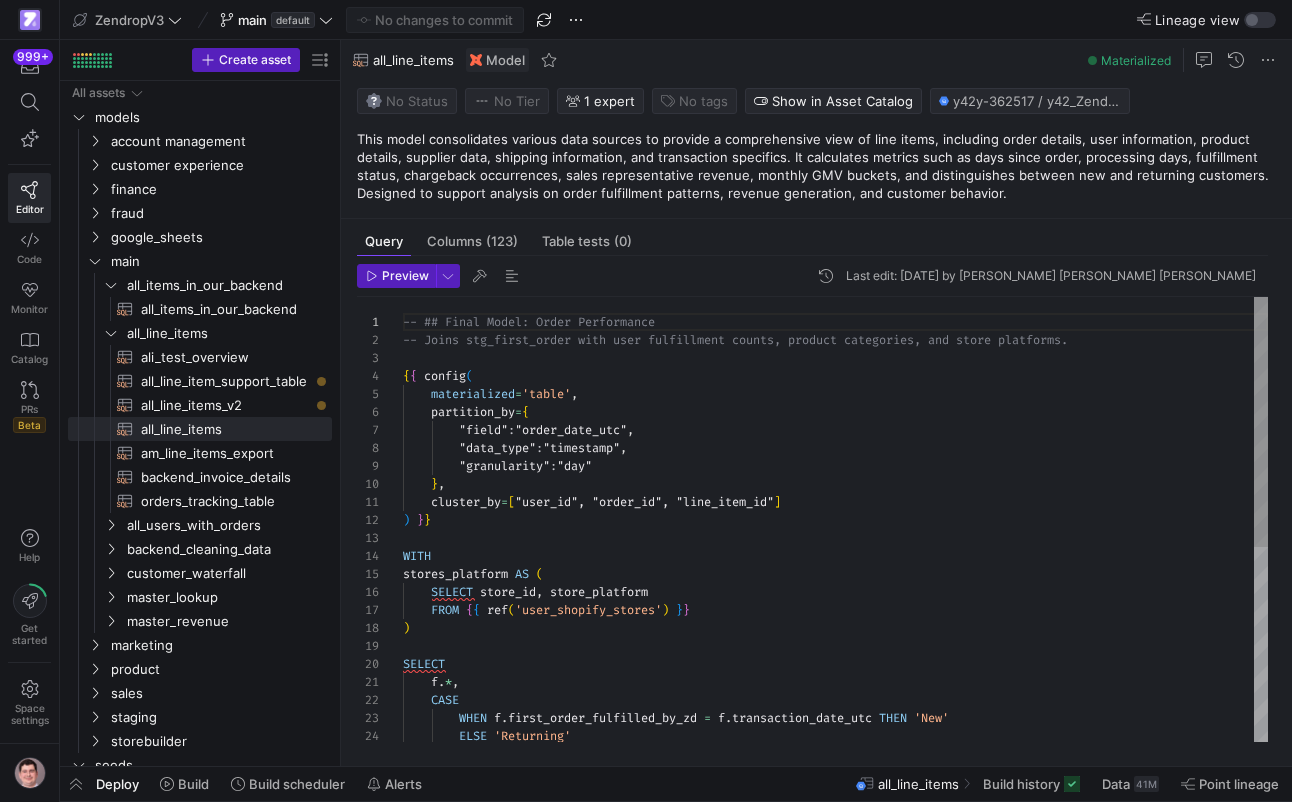 click on "-- ## Final Model: Order Performance -- Joins stg_first_order with user fulfillment cou nts, product categories, and store platforms. { {   config (      materialized = 'table' ,      partition_by = {          "field" :  "order_date_utc" ,          "data_type" :  "timestamp" ,          "granularity" :  "day"      } ,      cluster_by = [ "user_id", "order_id", "line_item_id" ] )   } } WITH stores_platform   AS   (      SELECT   store_id ,   store_platform      FROM   { {   ref ( 'user_shopify_stores' )   } } ) SELECT      f . * ,         CASE          WHEN   f . first_order_fulfilled_by_zd   =   f . transaction_date_utc   THEN   'New'          ELSE   'Returning'" at bounding box center [835, 692] 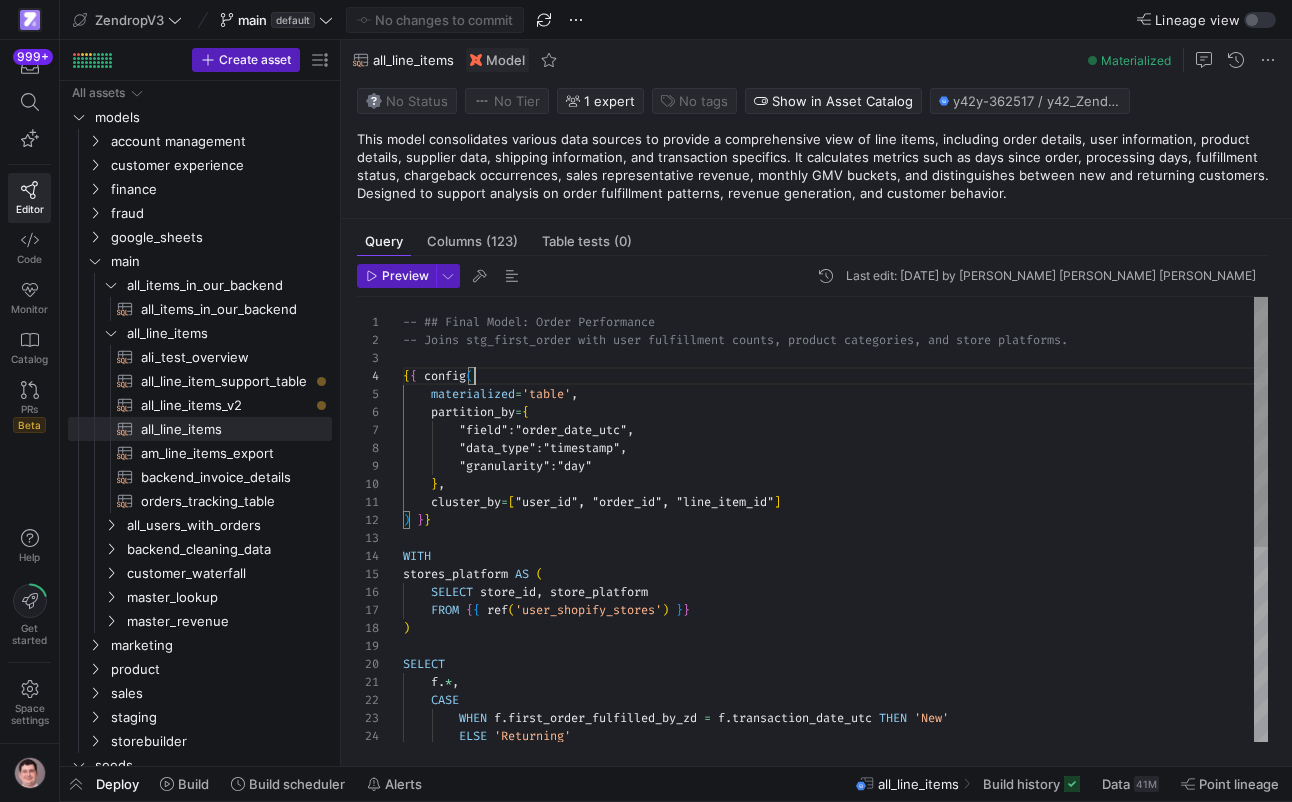 scroll, scrollTop: 54, scrollLeft: 72, axis: both 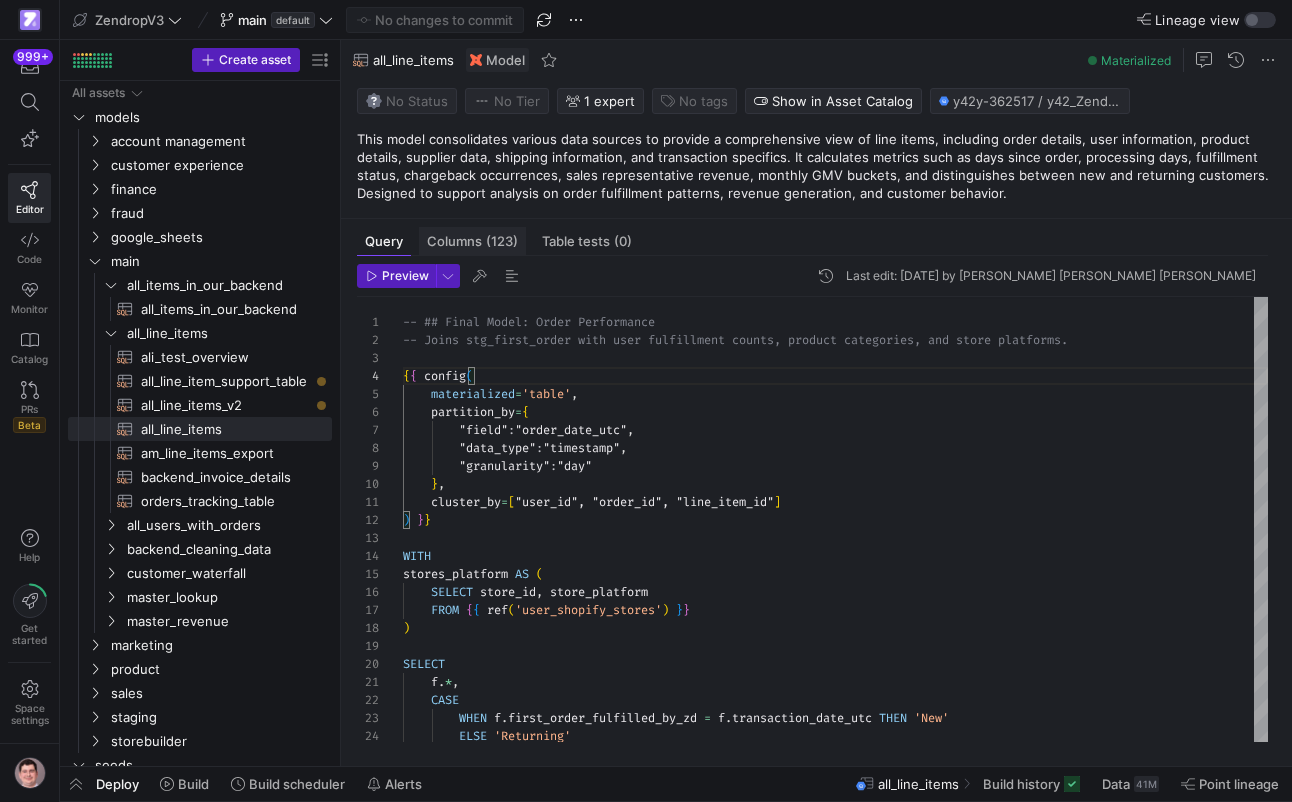 click on "(123)" at bounding box center [502, 241] 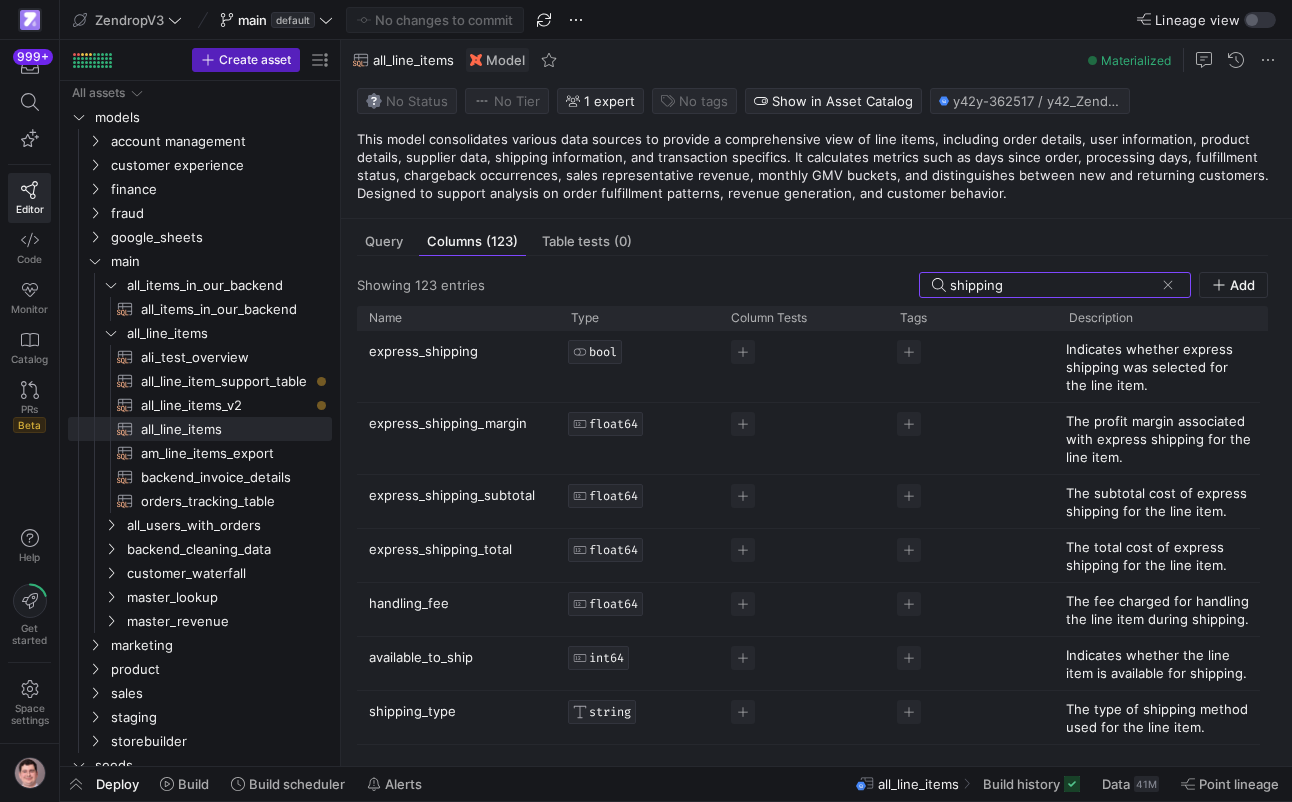 scroll, scrollTop: 27, scrollLeft: 0, axis: vertical 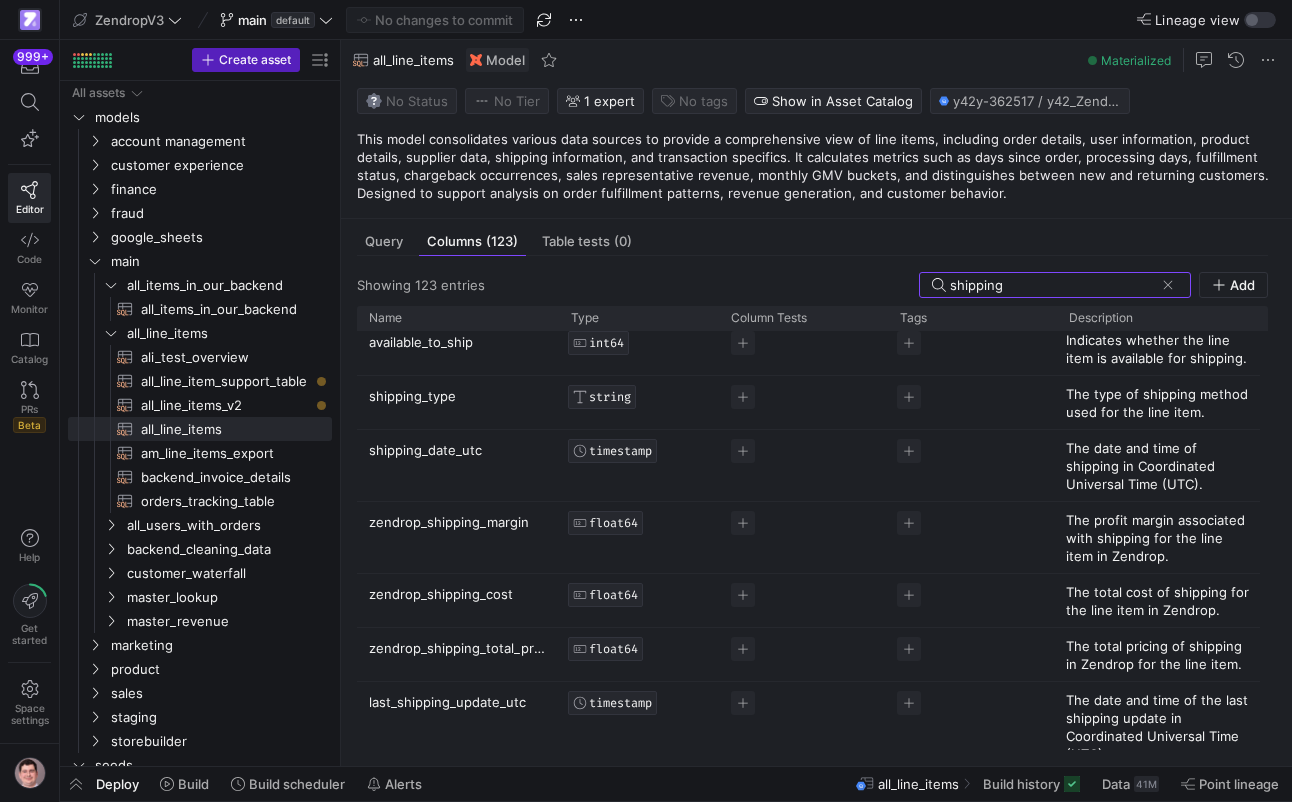 type on "shipping" 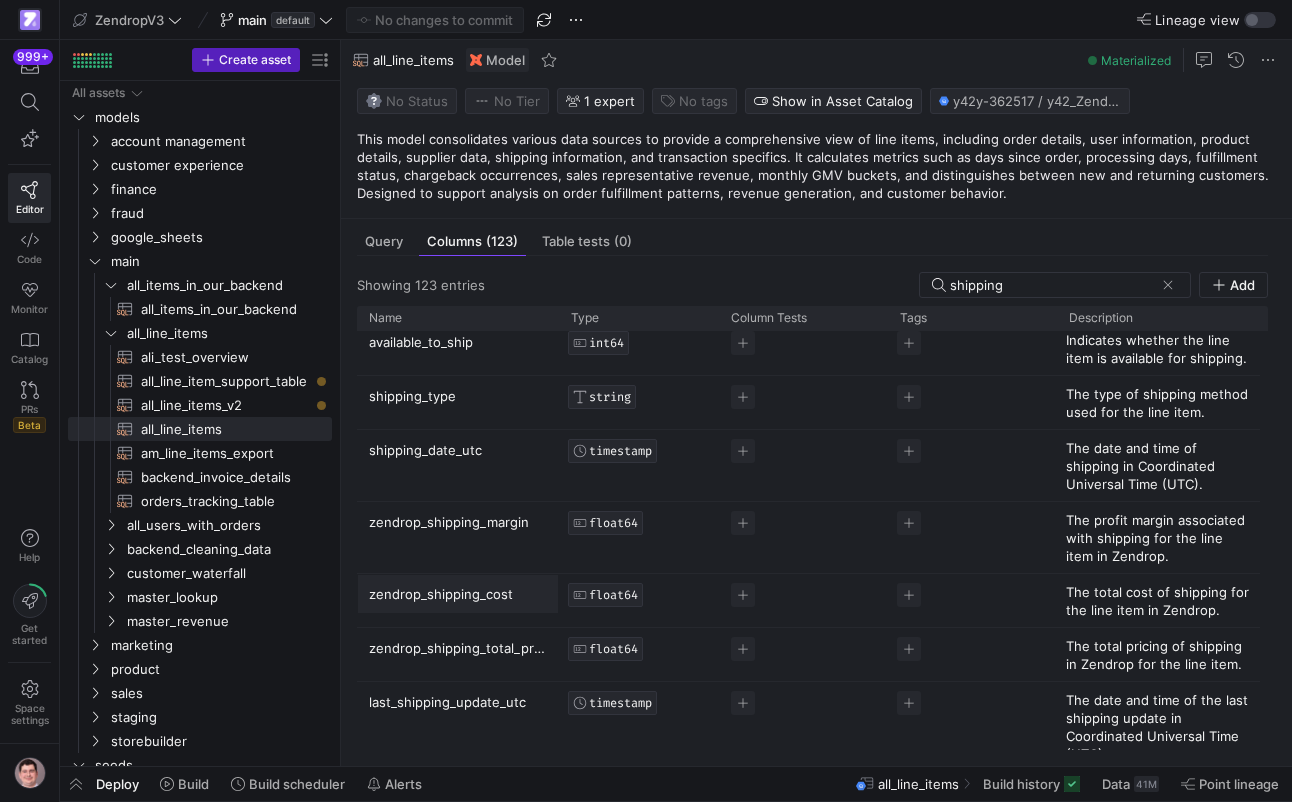 click on "zendrop_shipping_cost" at bounding box center (448, 594) 